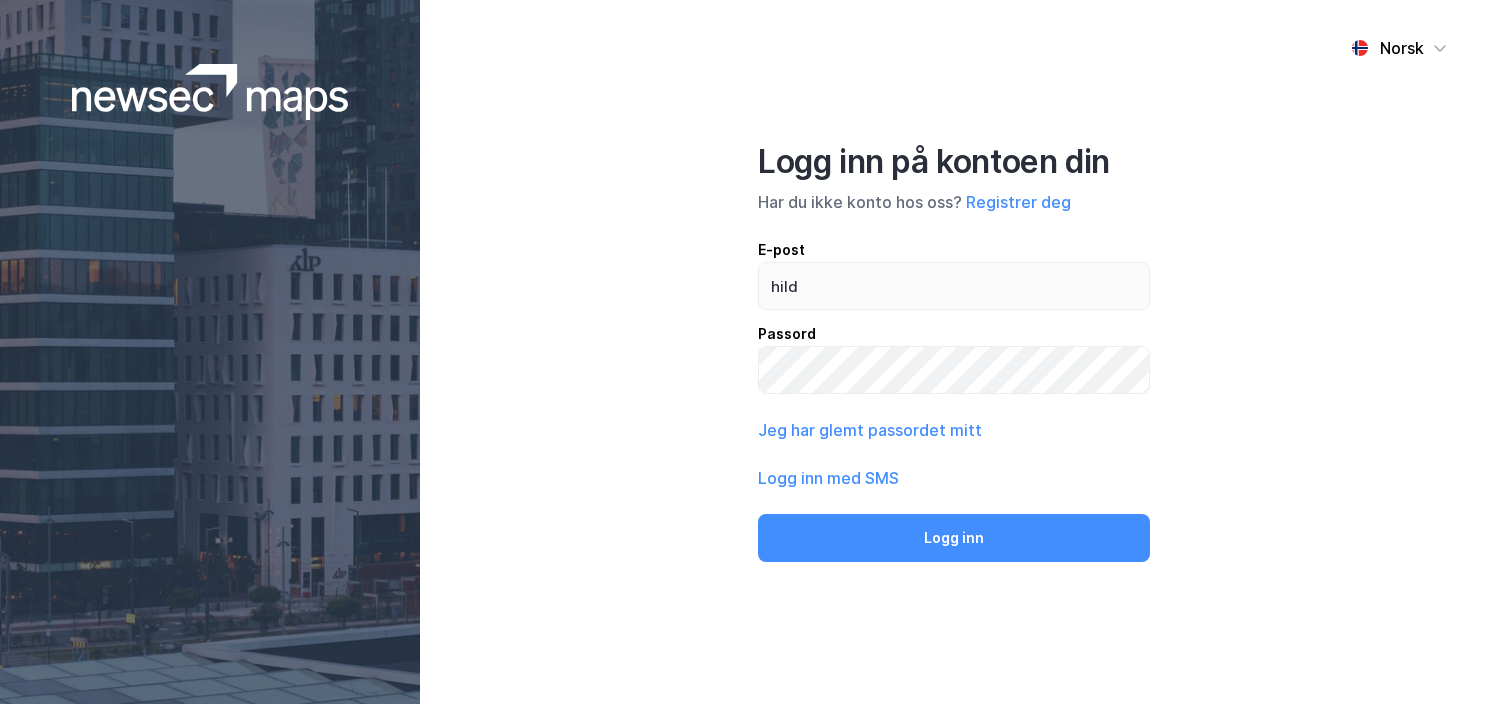 scroll, scrollTop: 0, scrollLeft: 0, axis: both 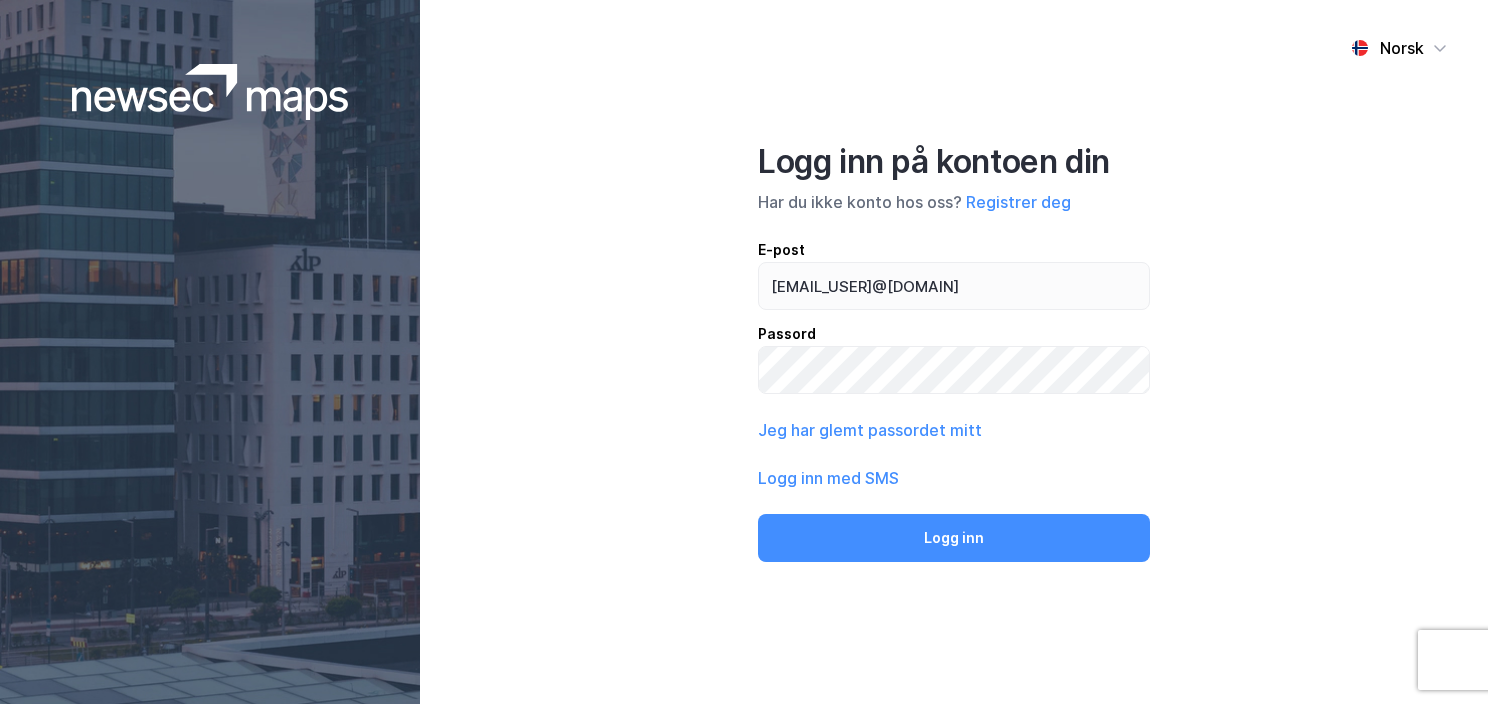 type on "[EMAIL_USER]@[DOMAIN]" 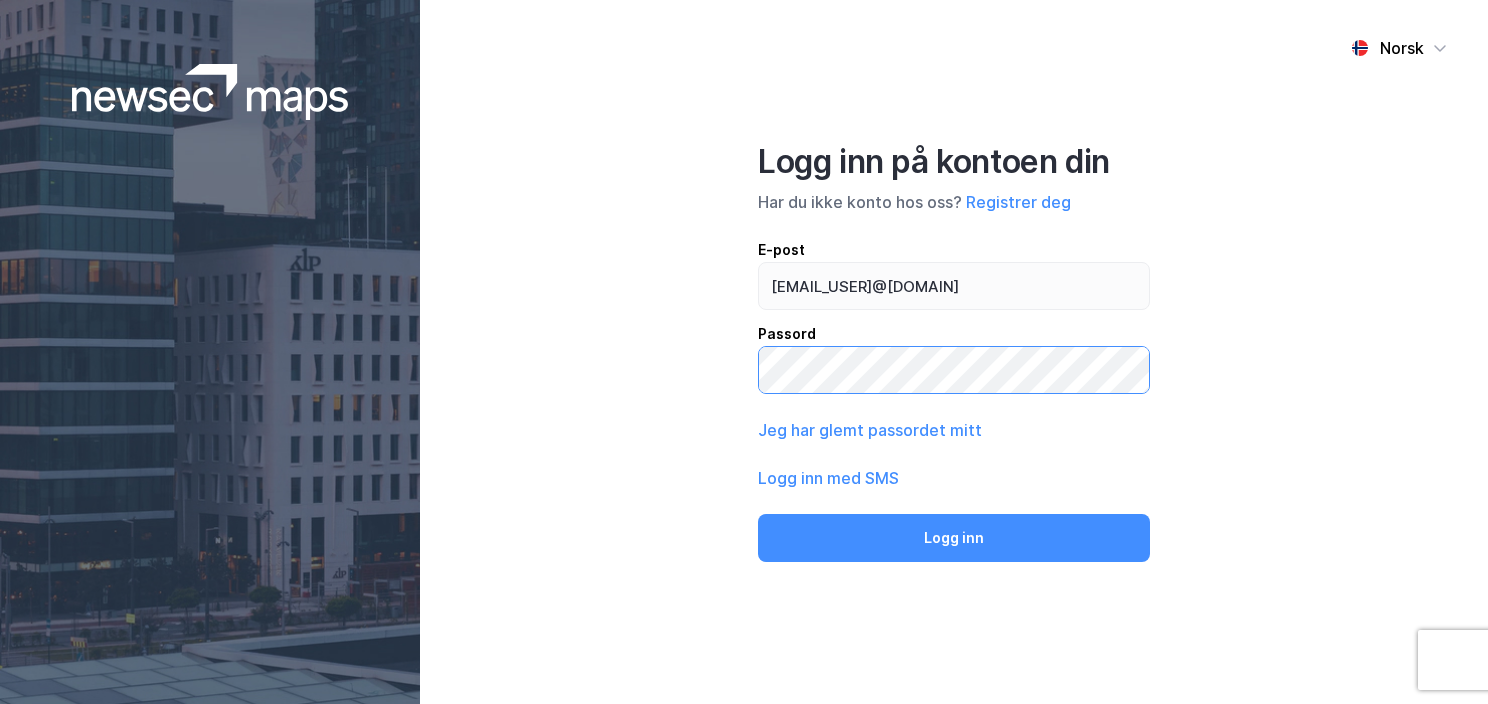 click on "Logg inn" at bounding box center (954, 538) 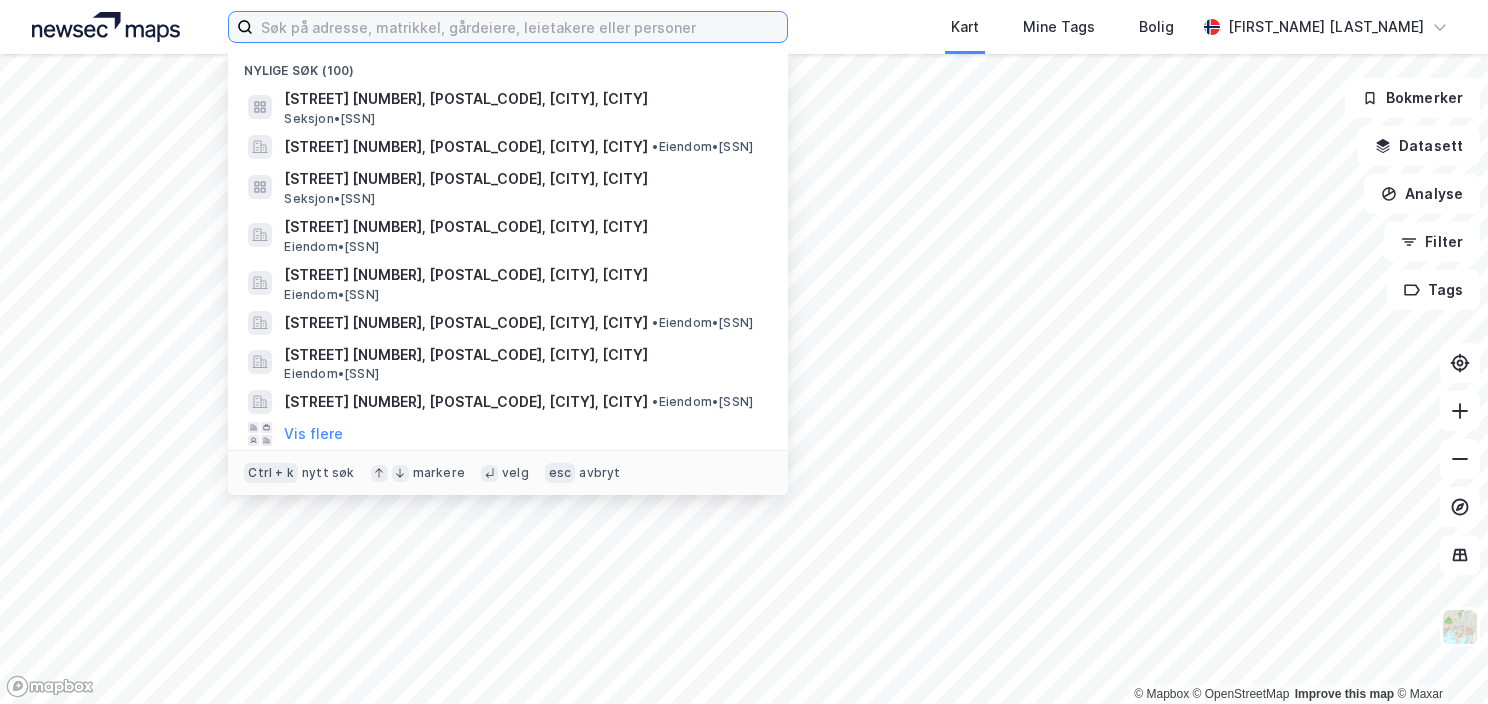 click at bounding box center [520, 27] 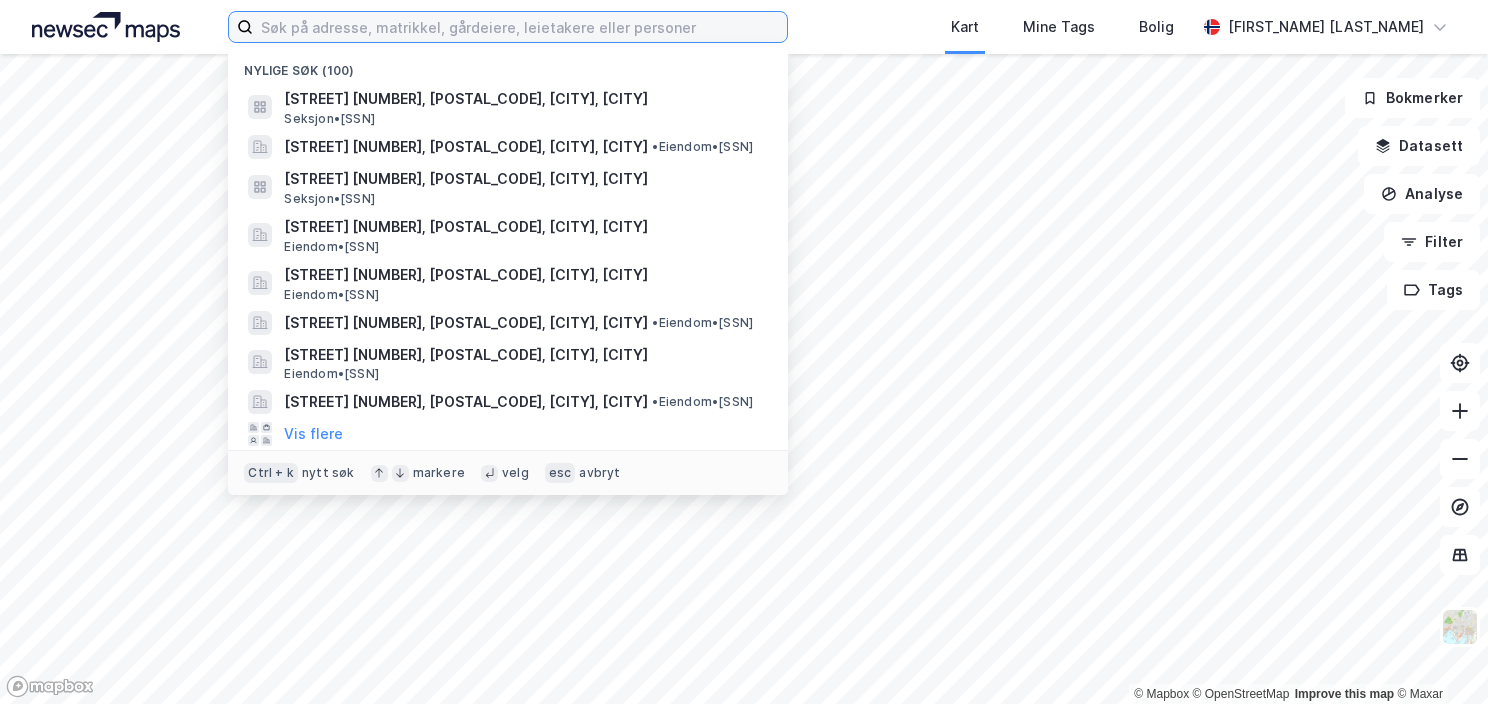 paste on "[NUMBER]/[NUMBER]/[NUMBER]" 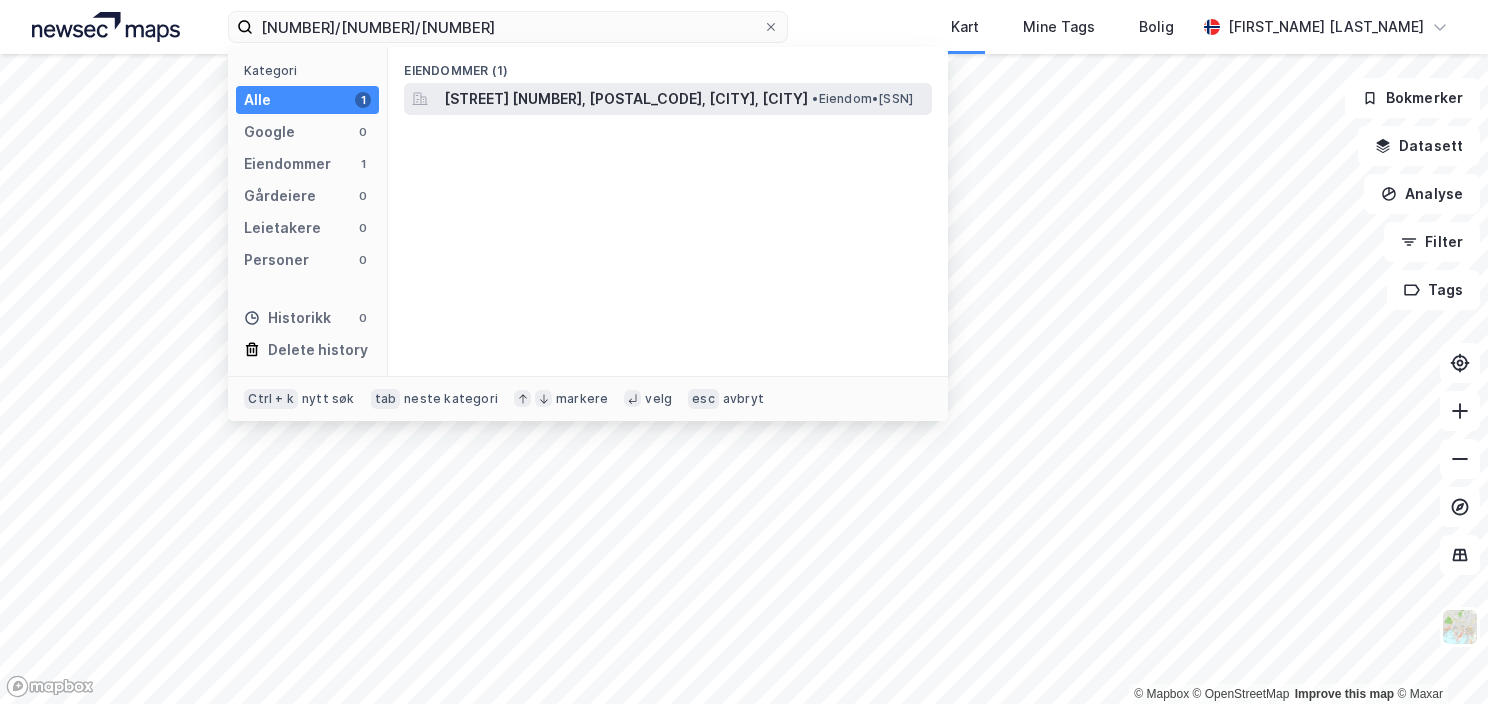 click on "[STREET] [NUMBER], [POSTAL_CODE], [CITY], [CITY]" at bounding box center (626, 99) 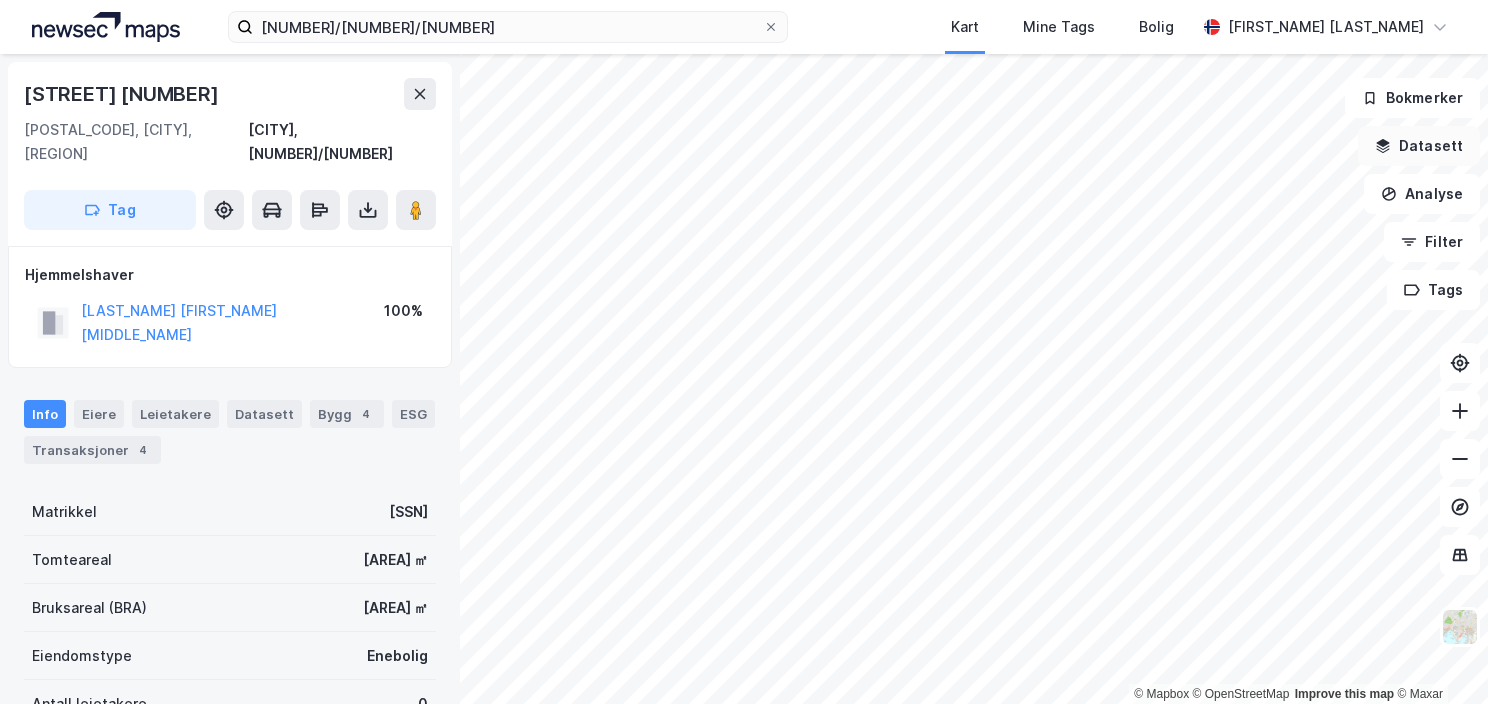 click on "Datasett" at bounding box center (1419, 146) 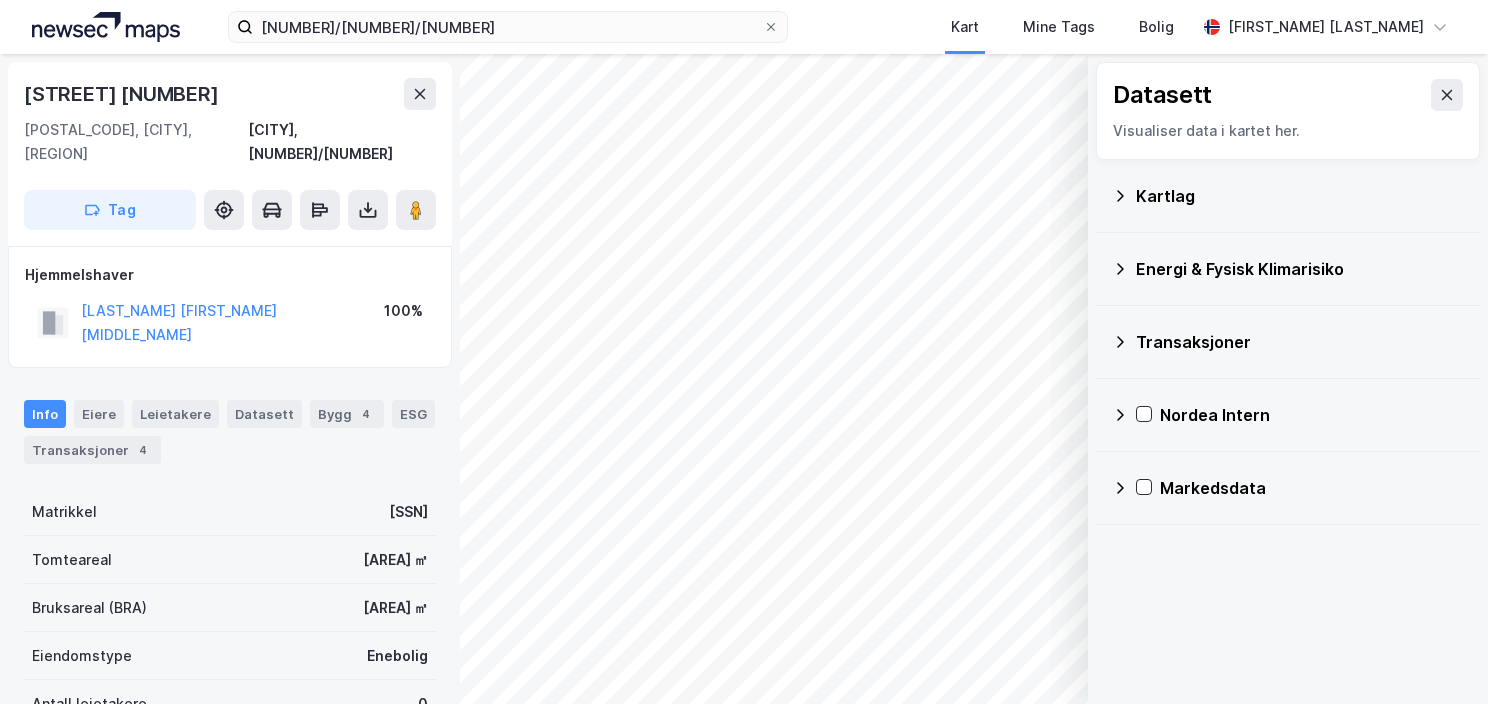 click 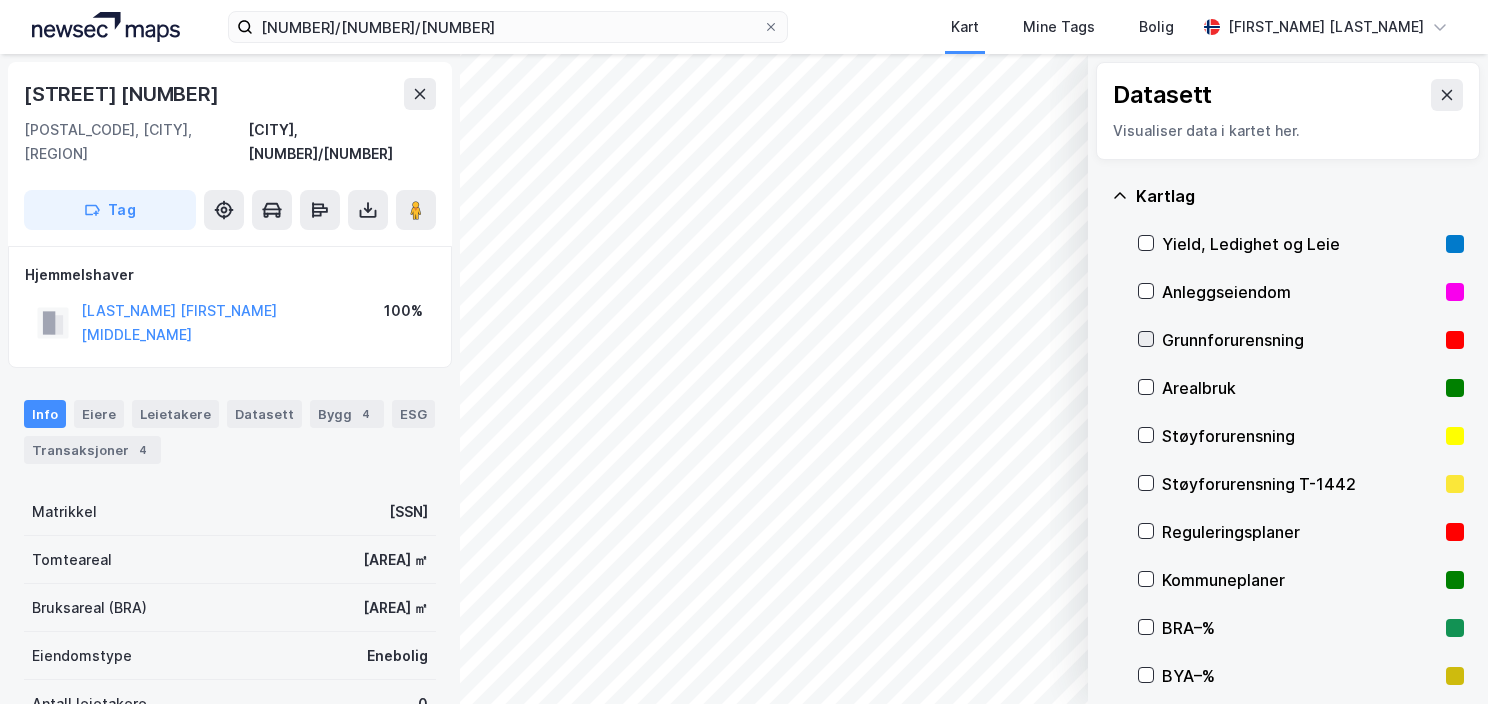 click 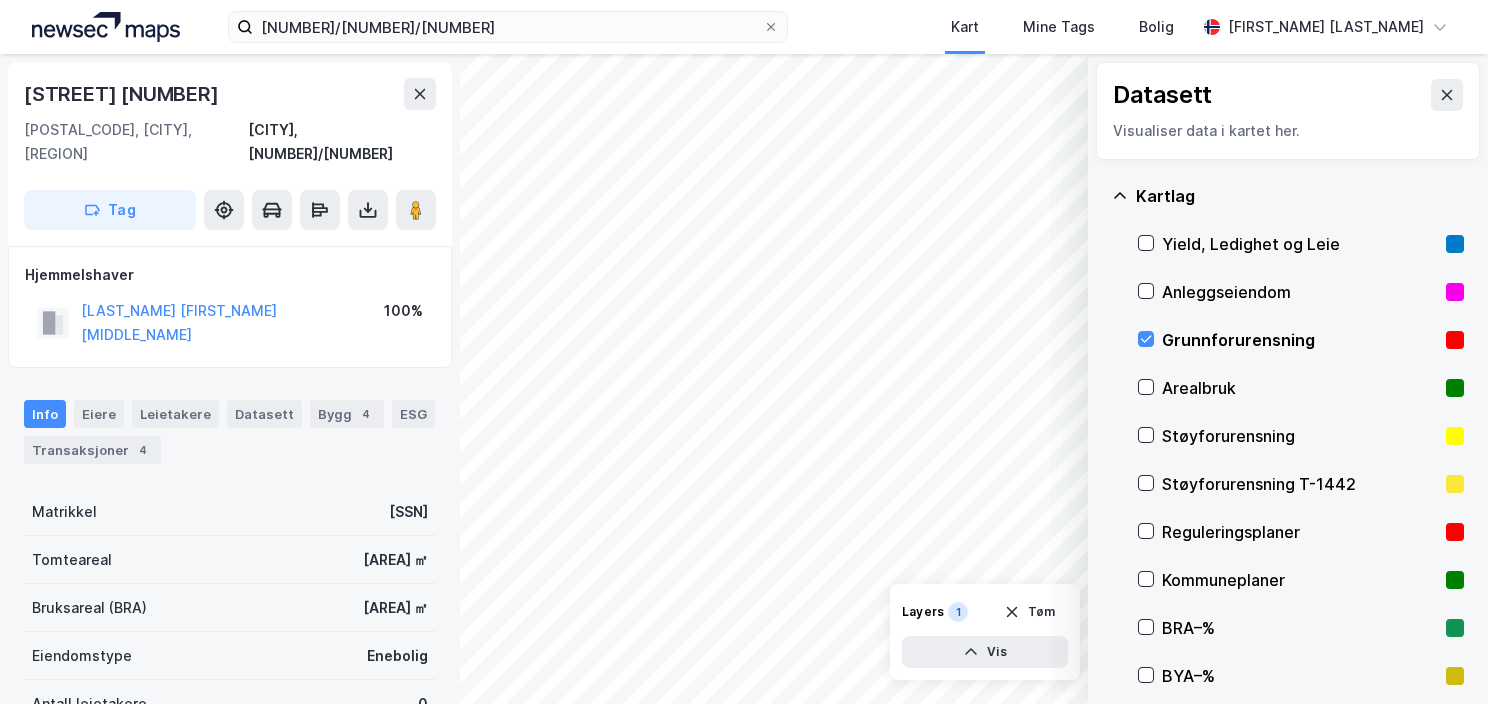 click 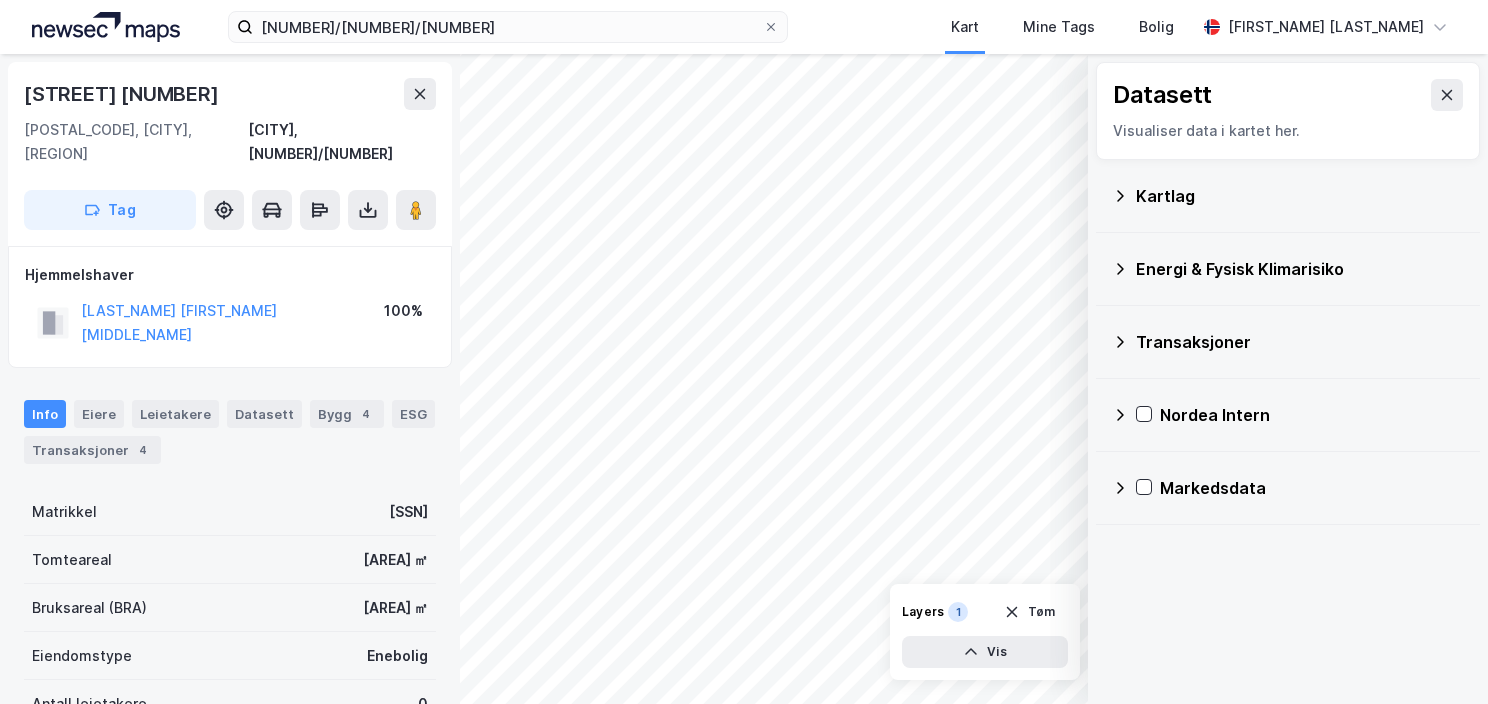 click 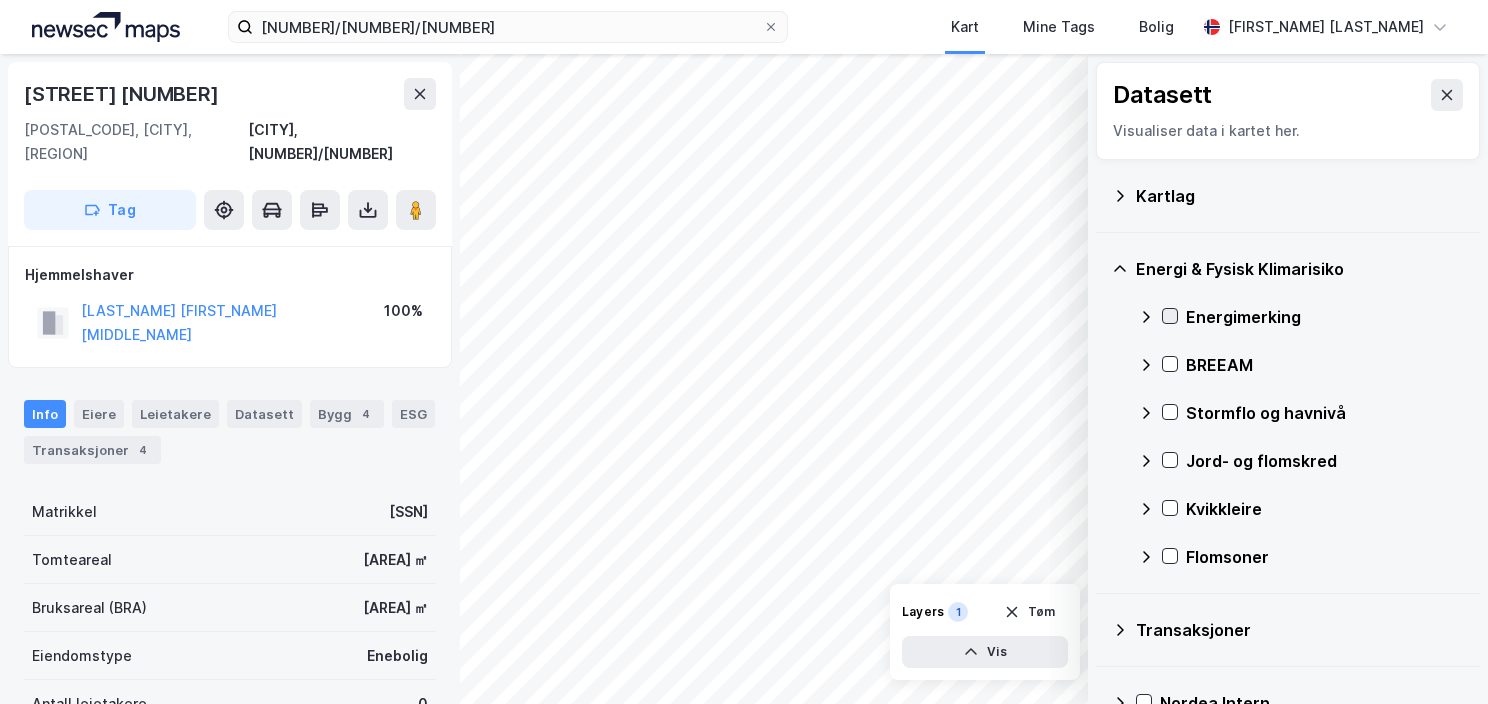 click 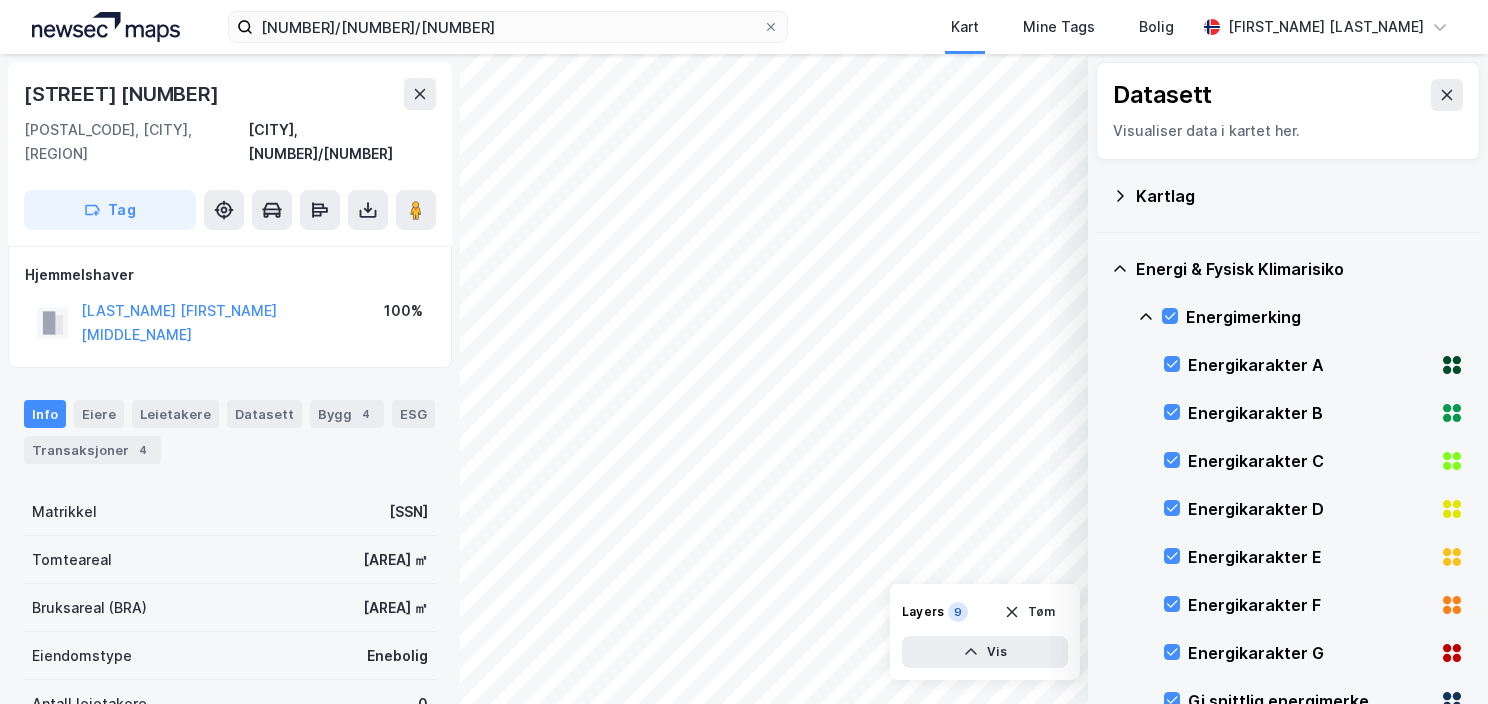 click 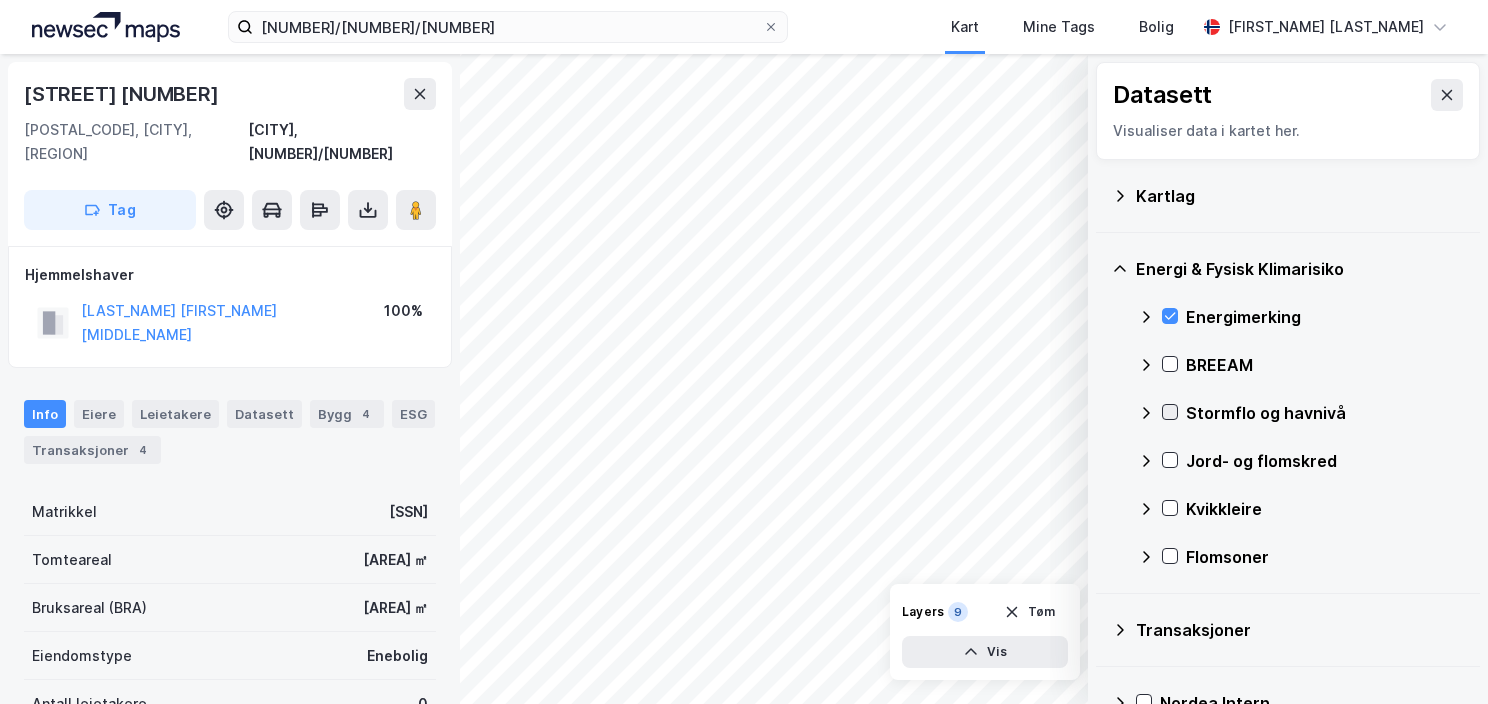 click 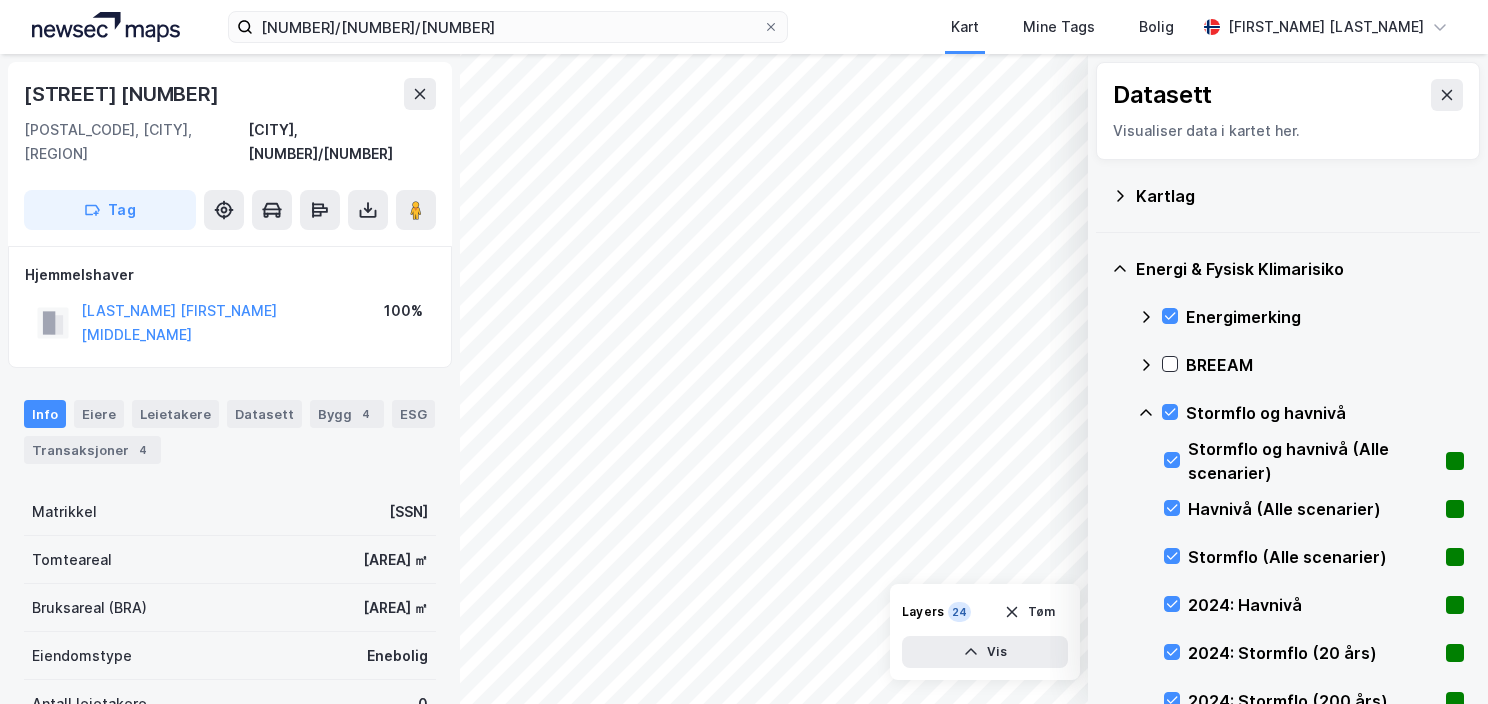 click 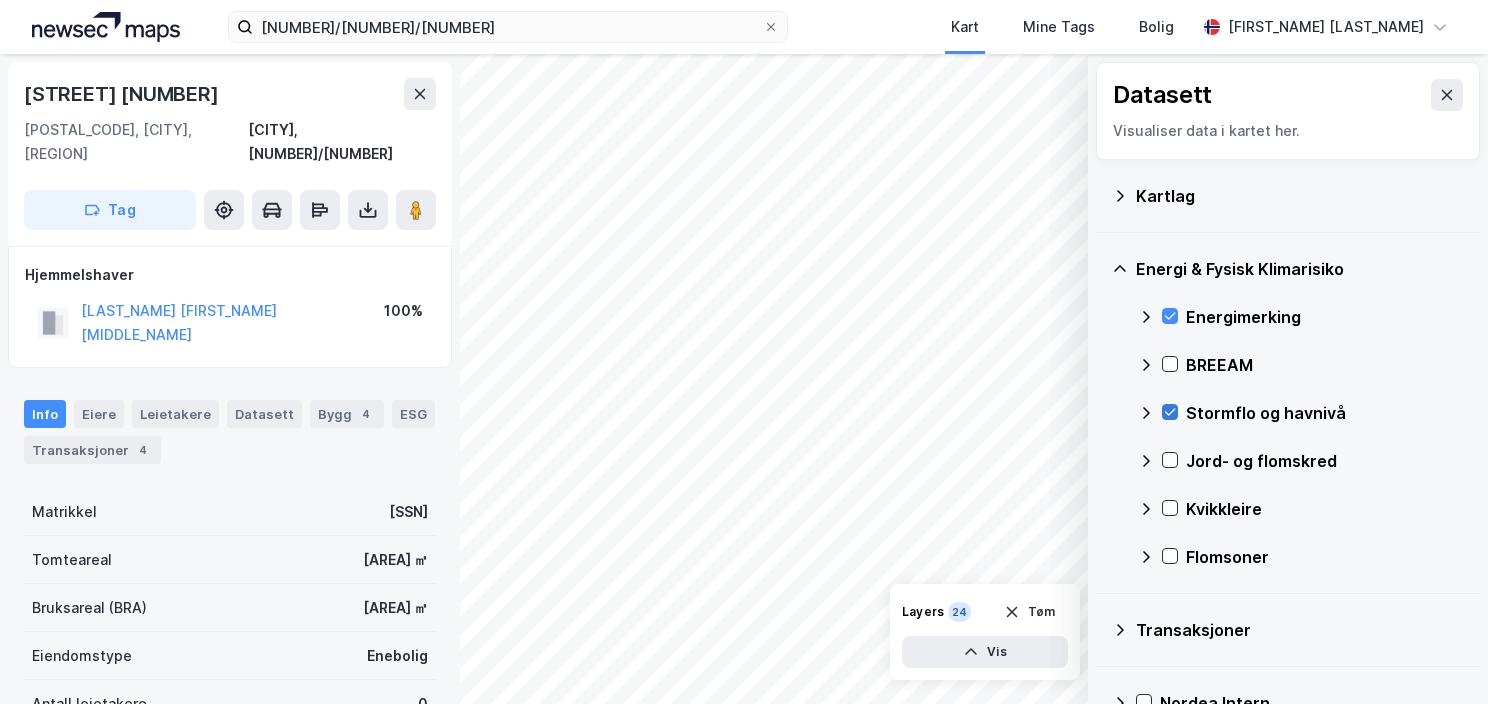 click 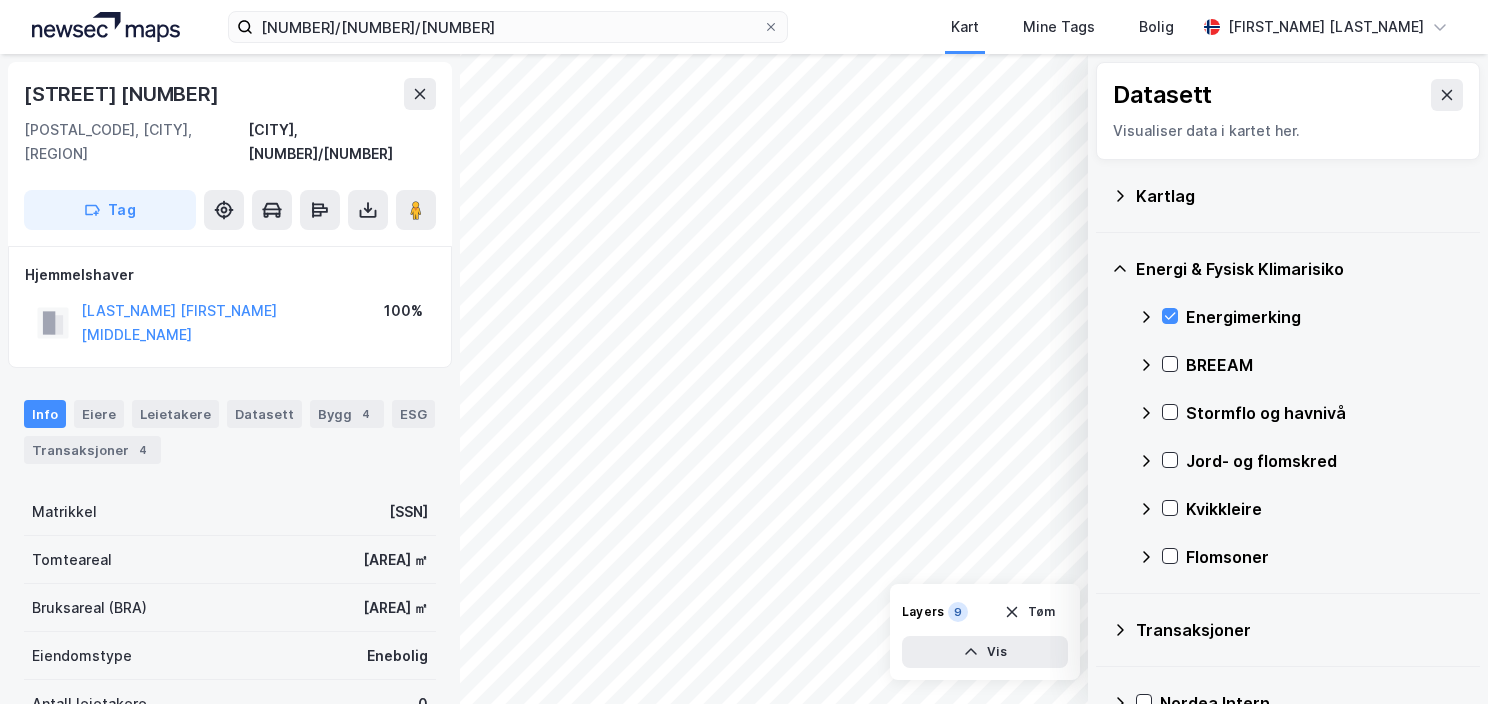 click 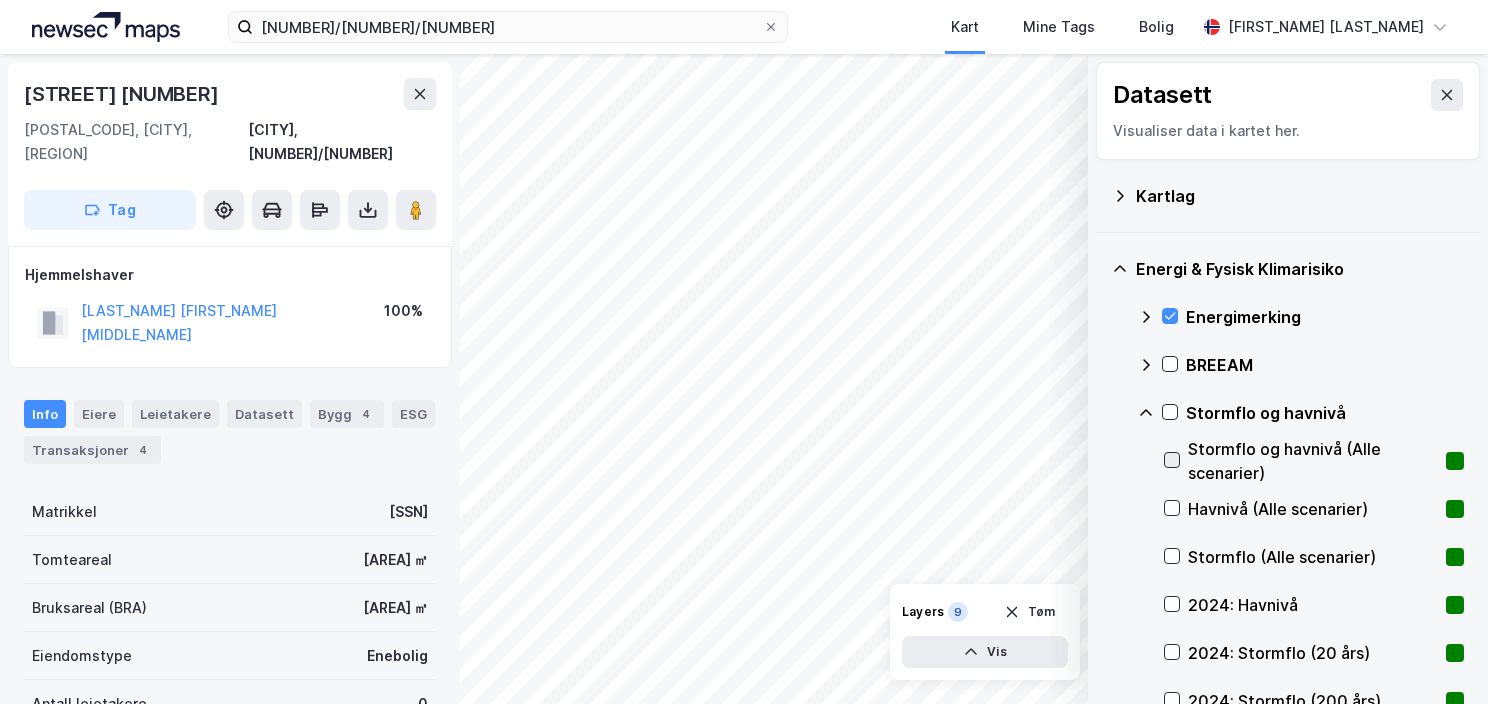 scroll, scrollTop: 200, scrollLeft: 0, axis: vertical 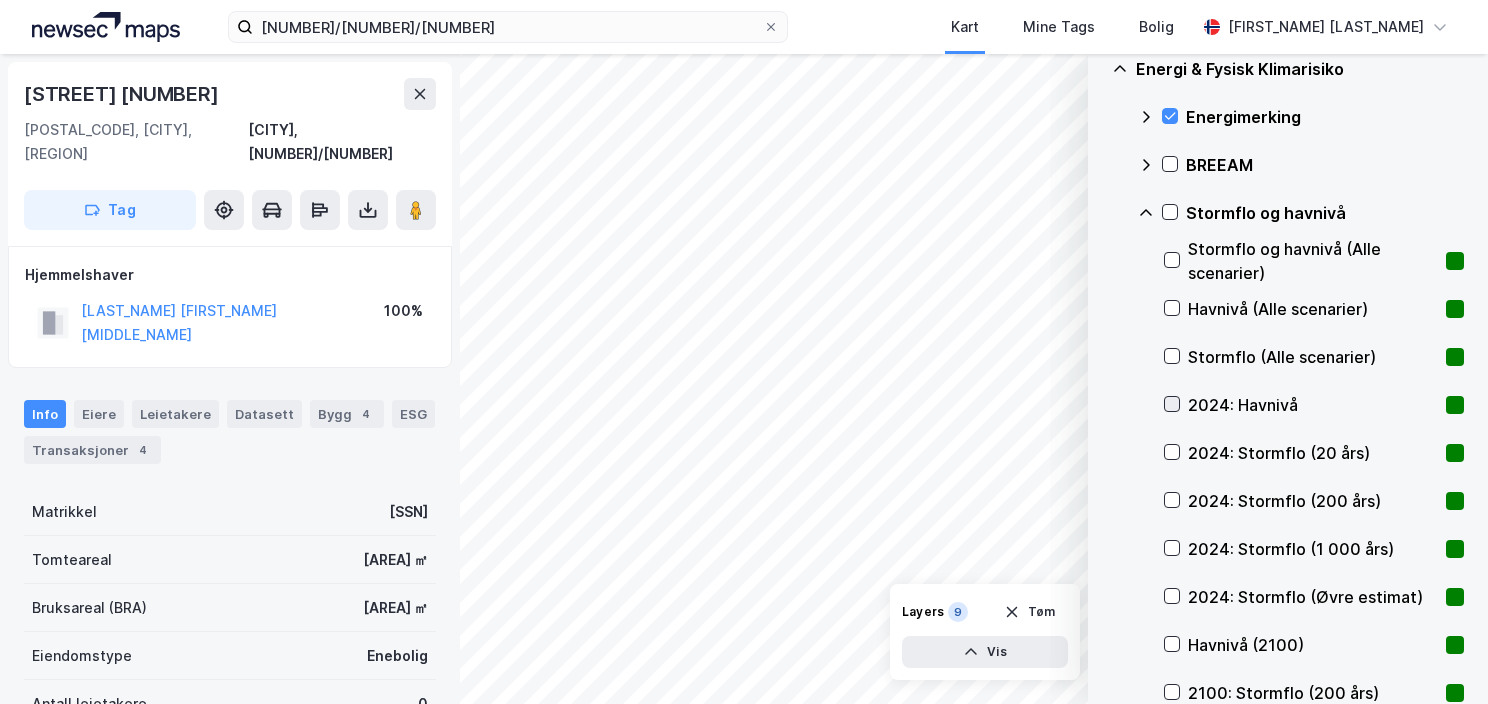 click 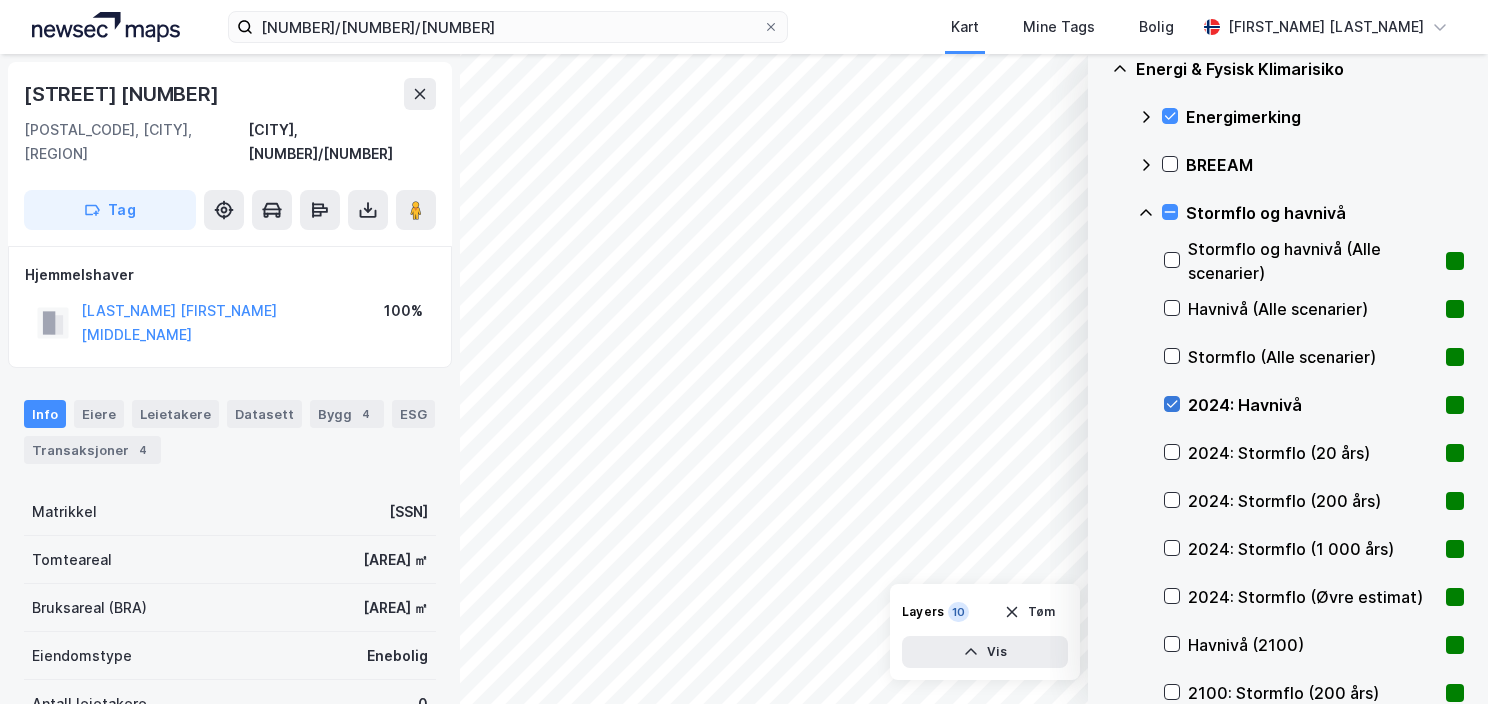 click 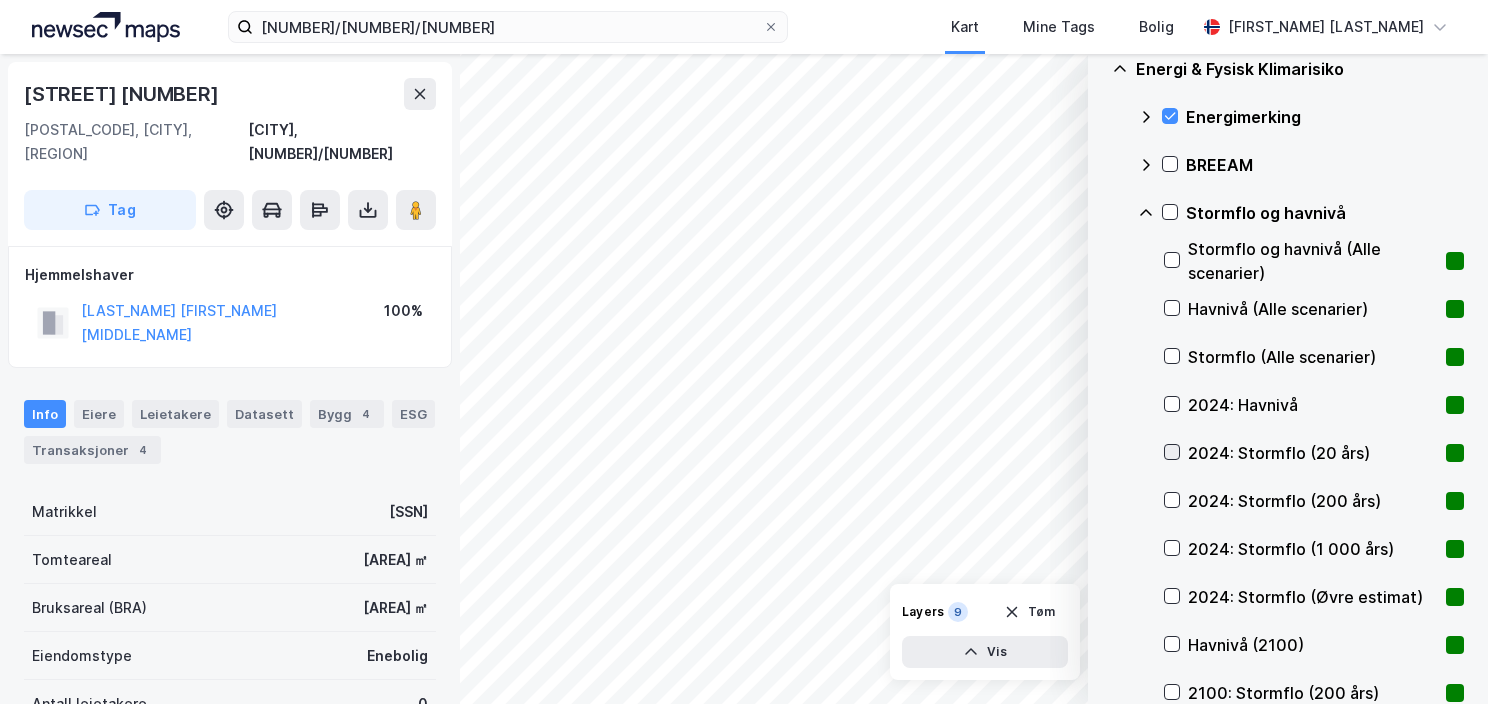 click 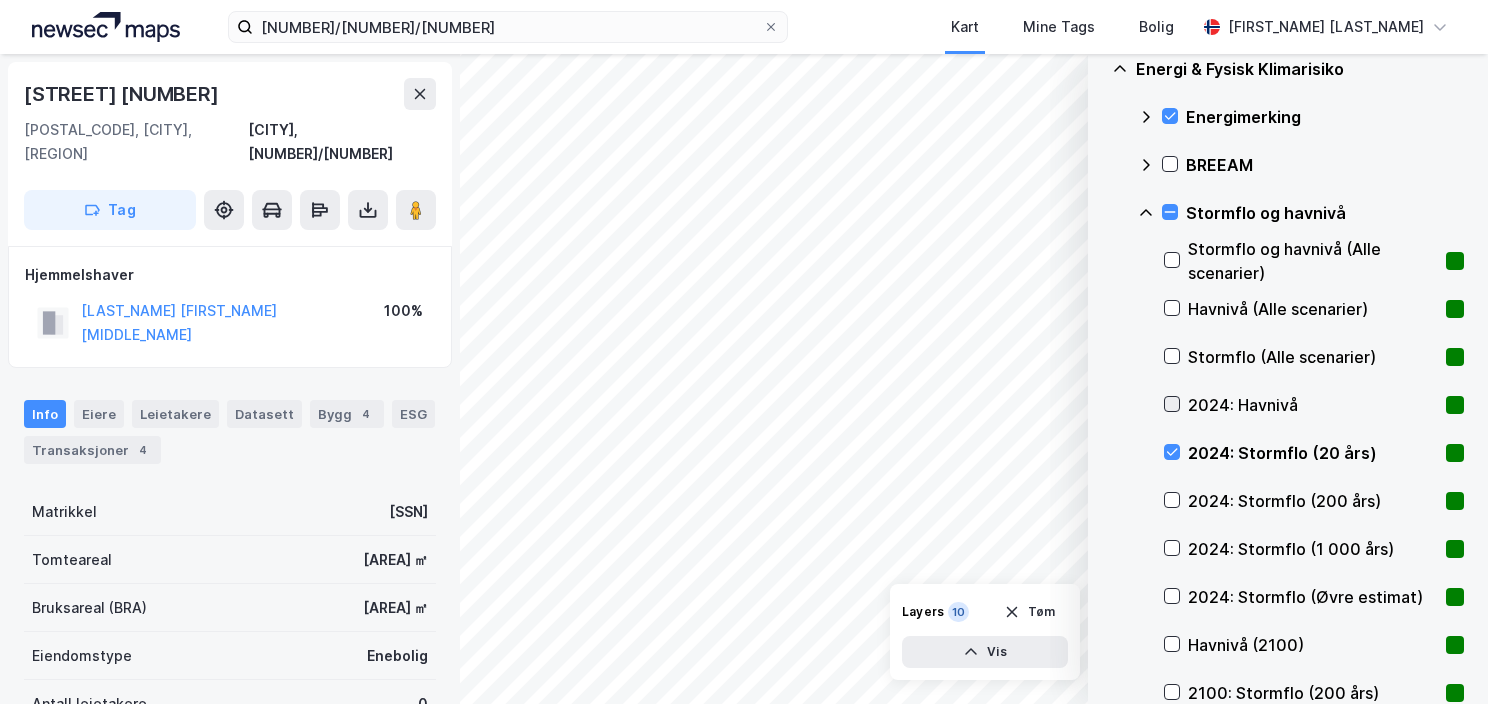 click 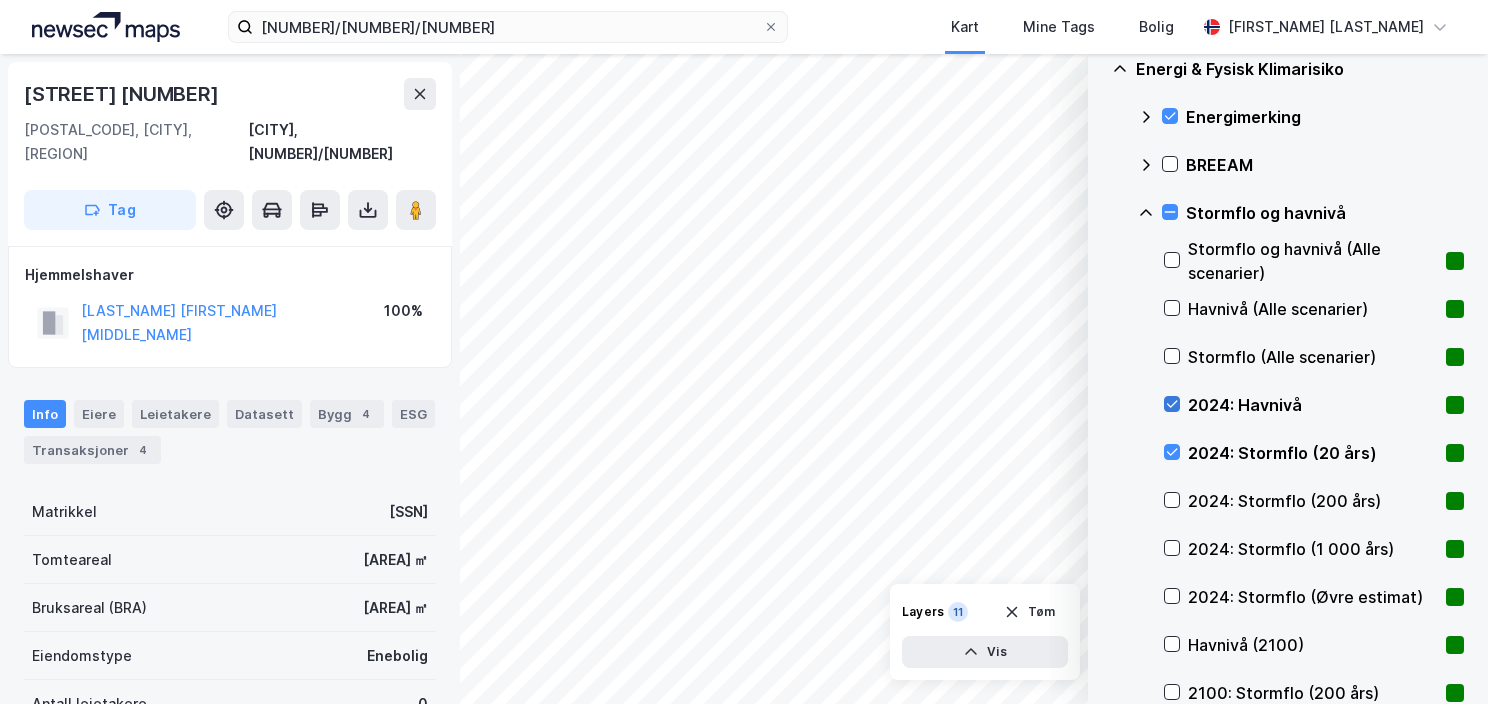 click 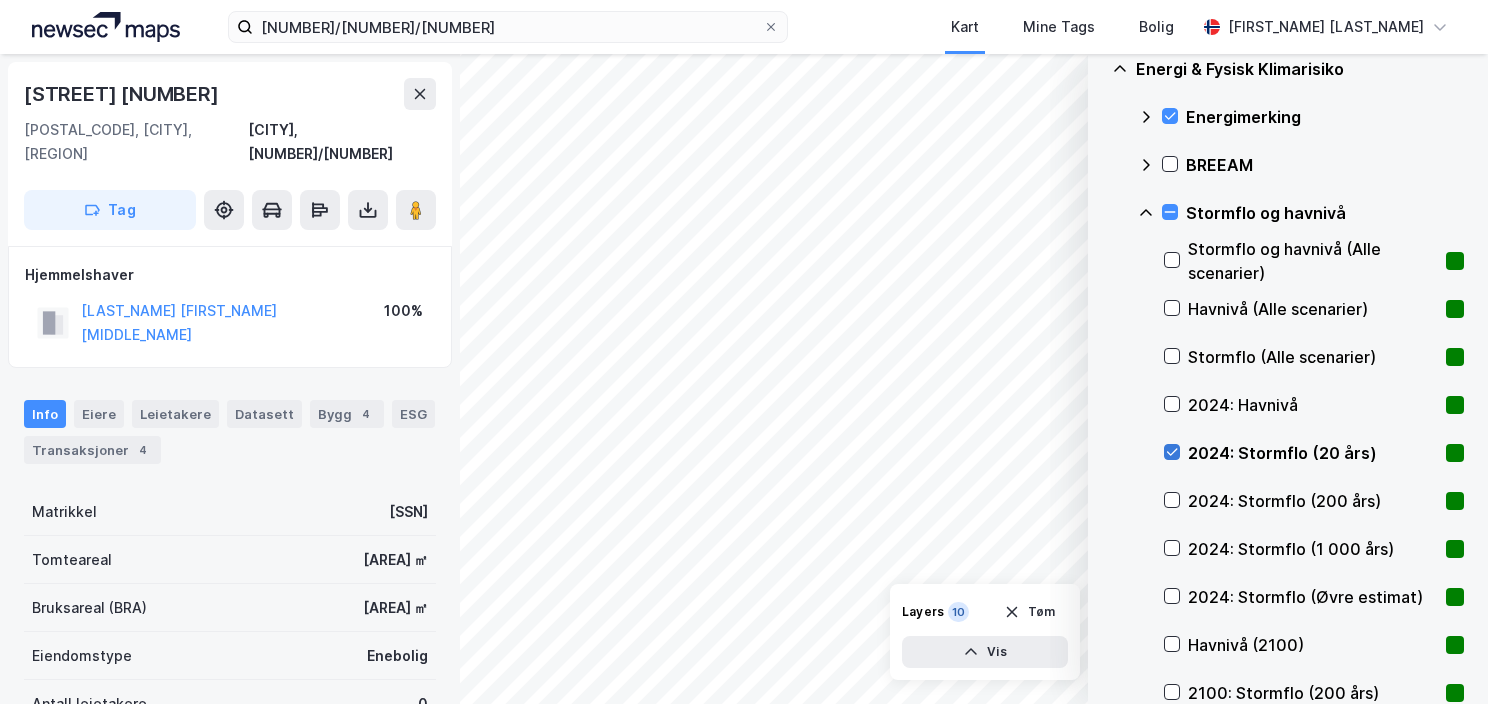 click 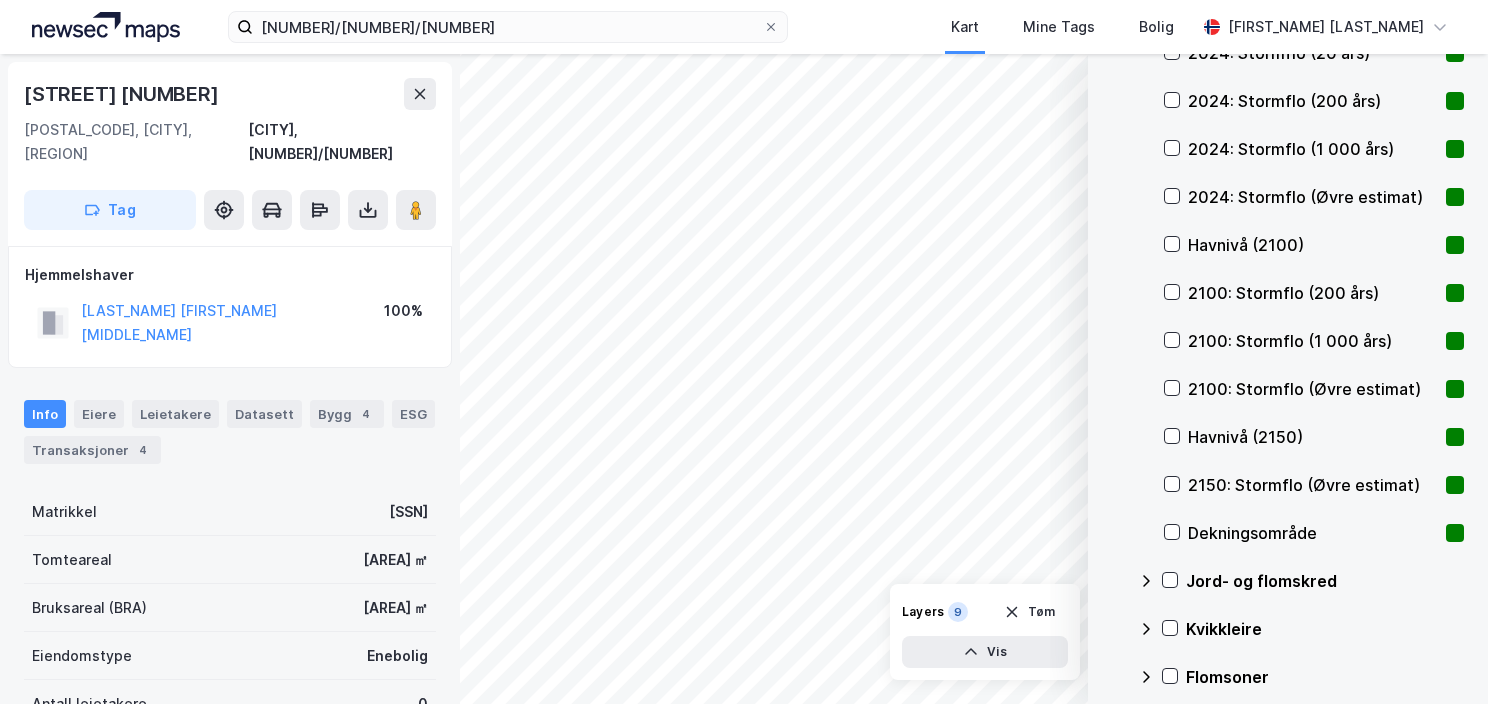 scroll, scrollTop: 800, scrollLeft: 0, axis: vertical 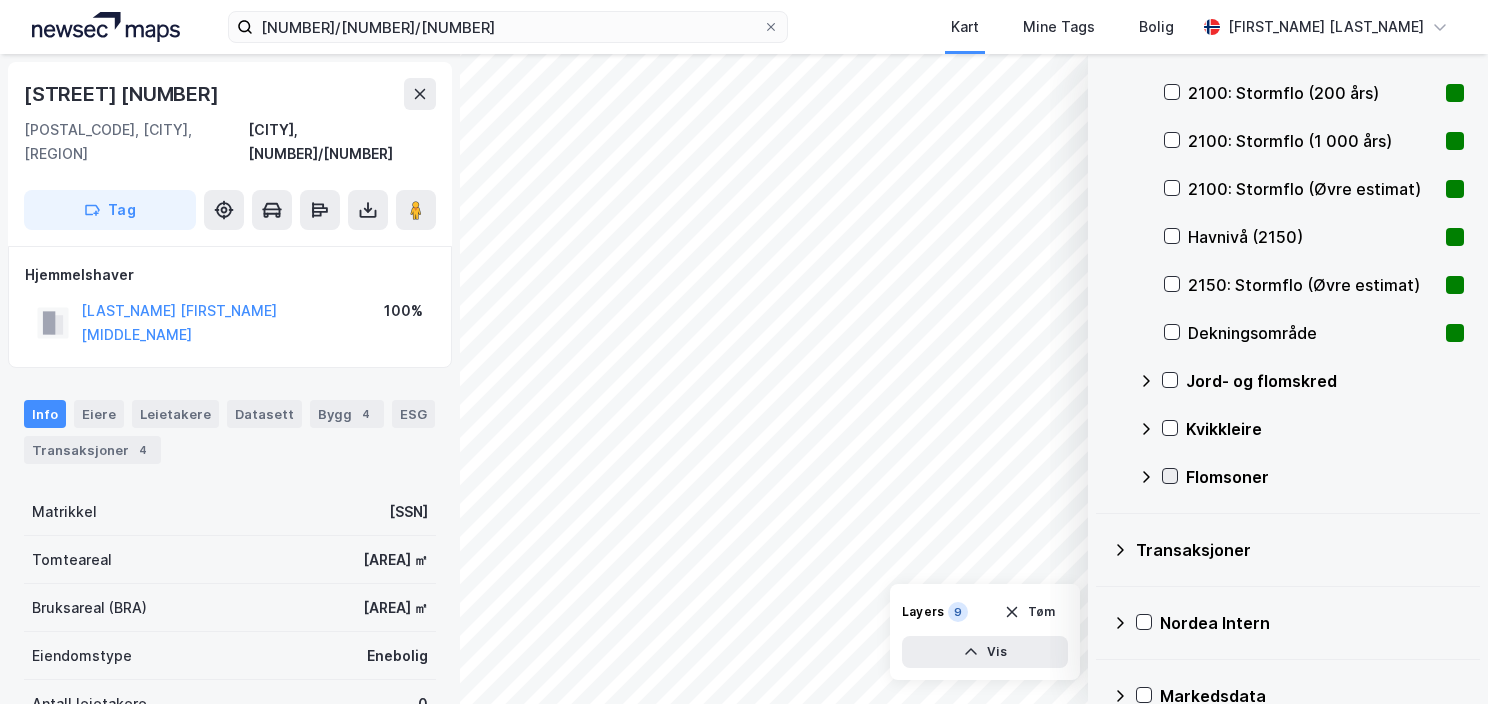 click 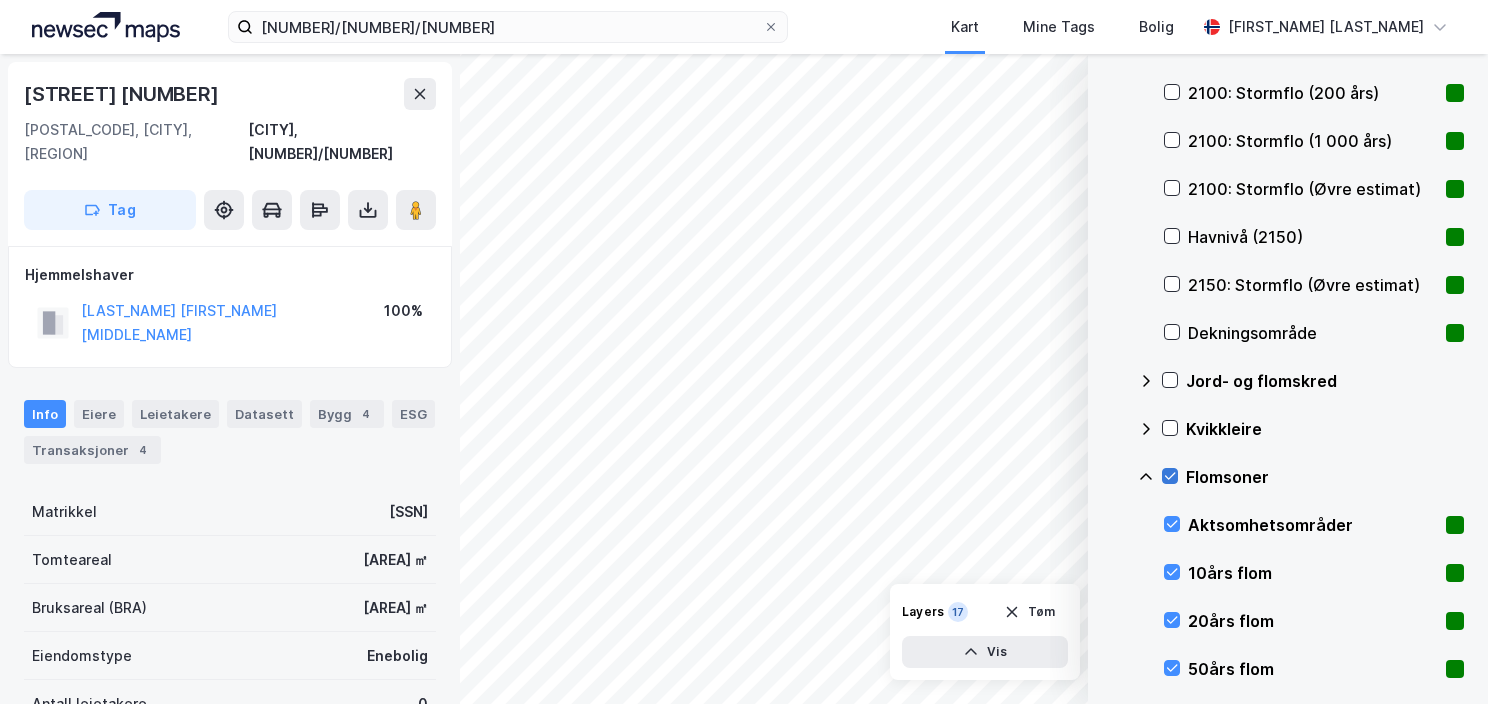 click 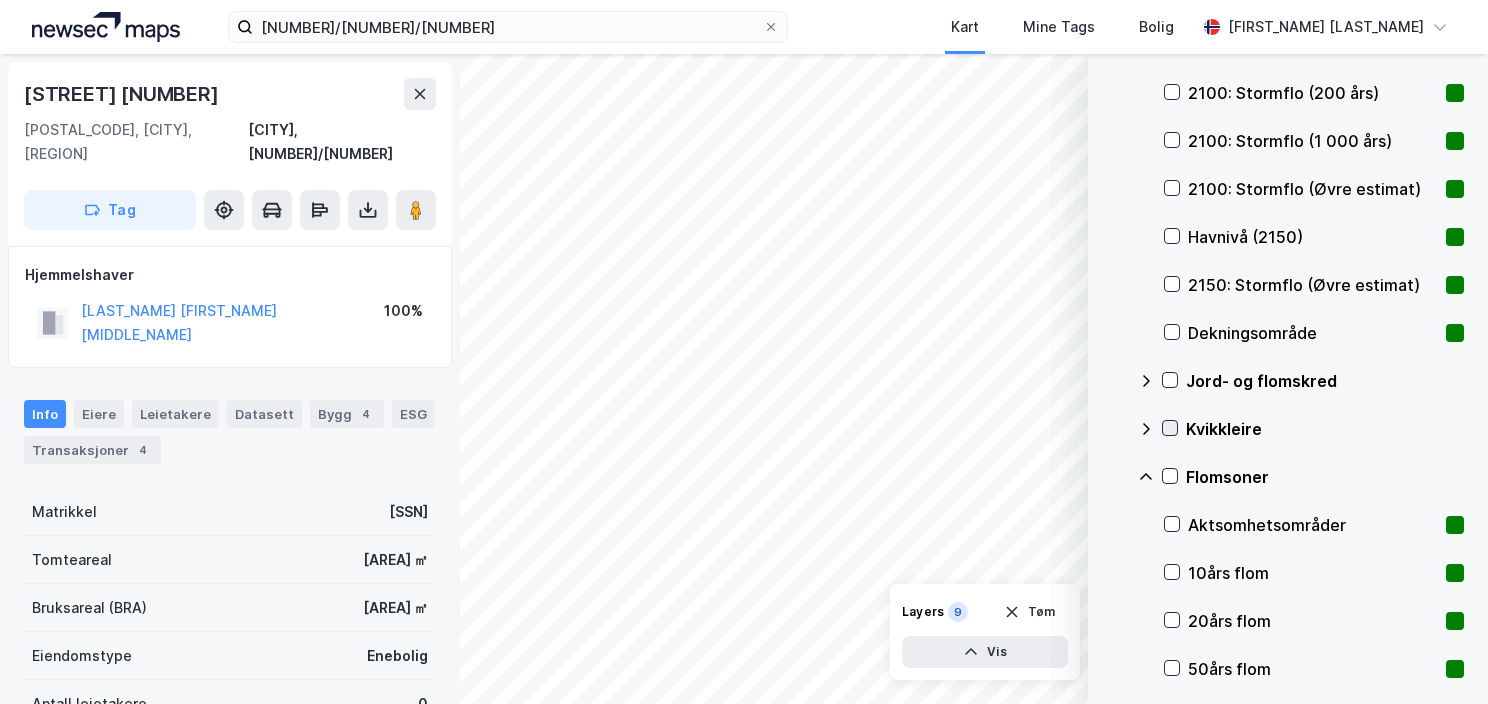 click 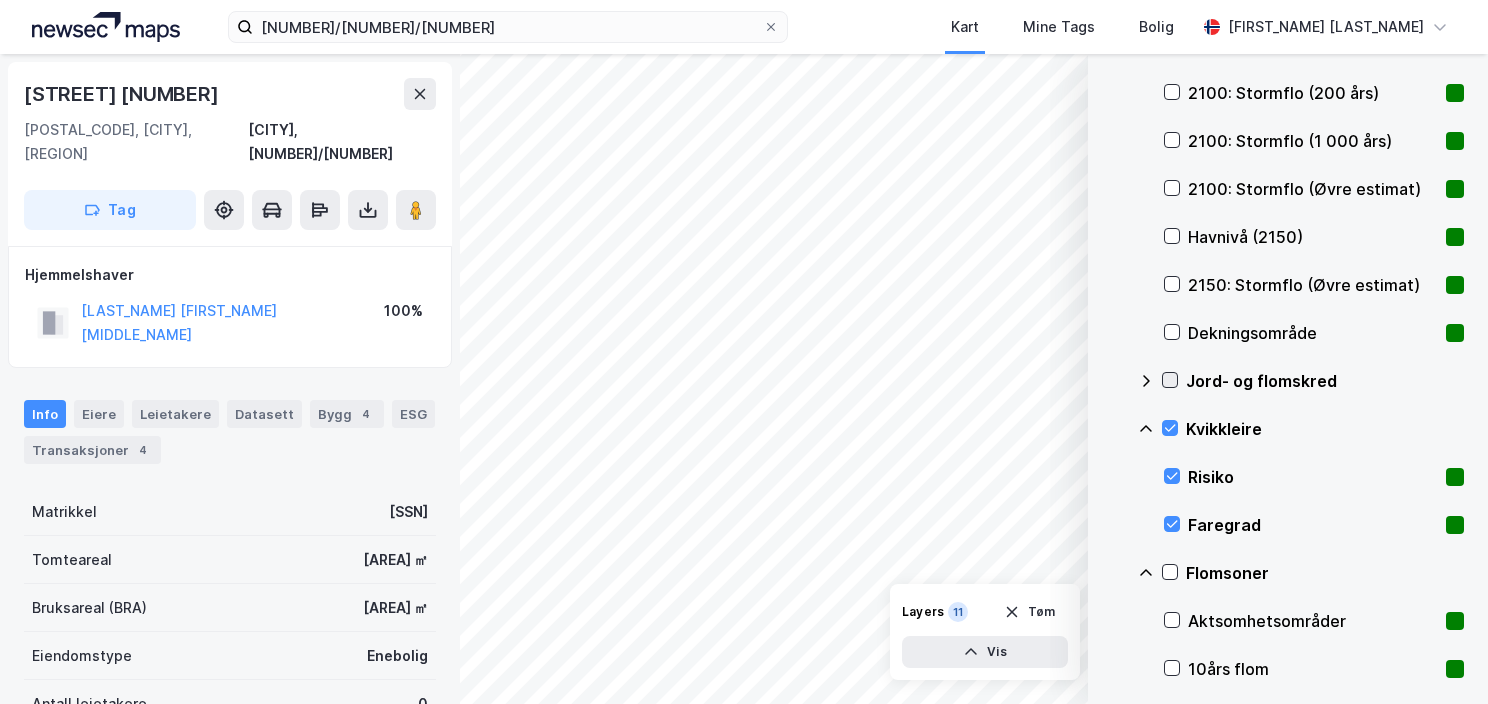 click 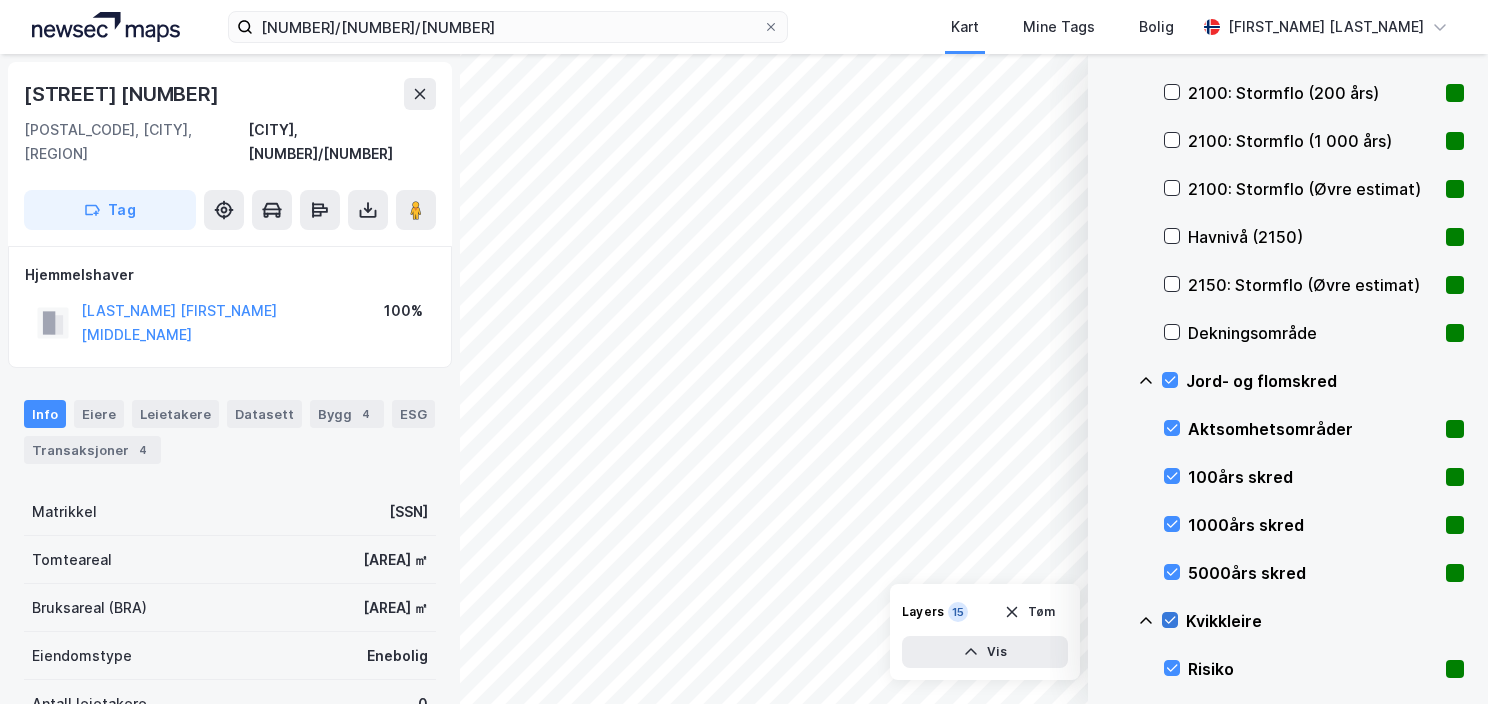 click 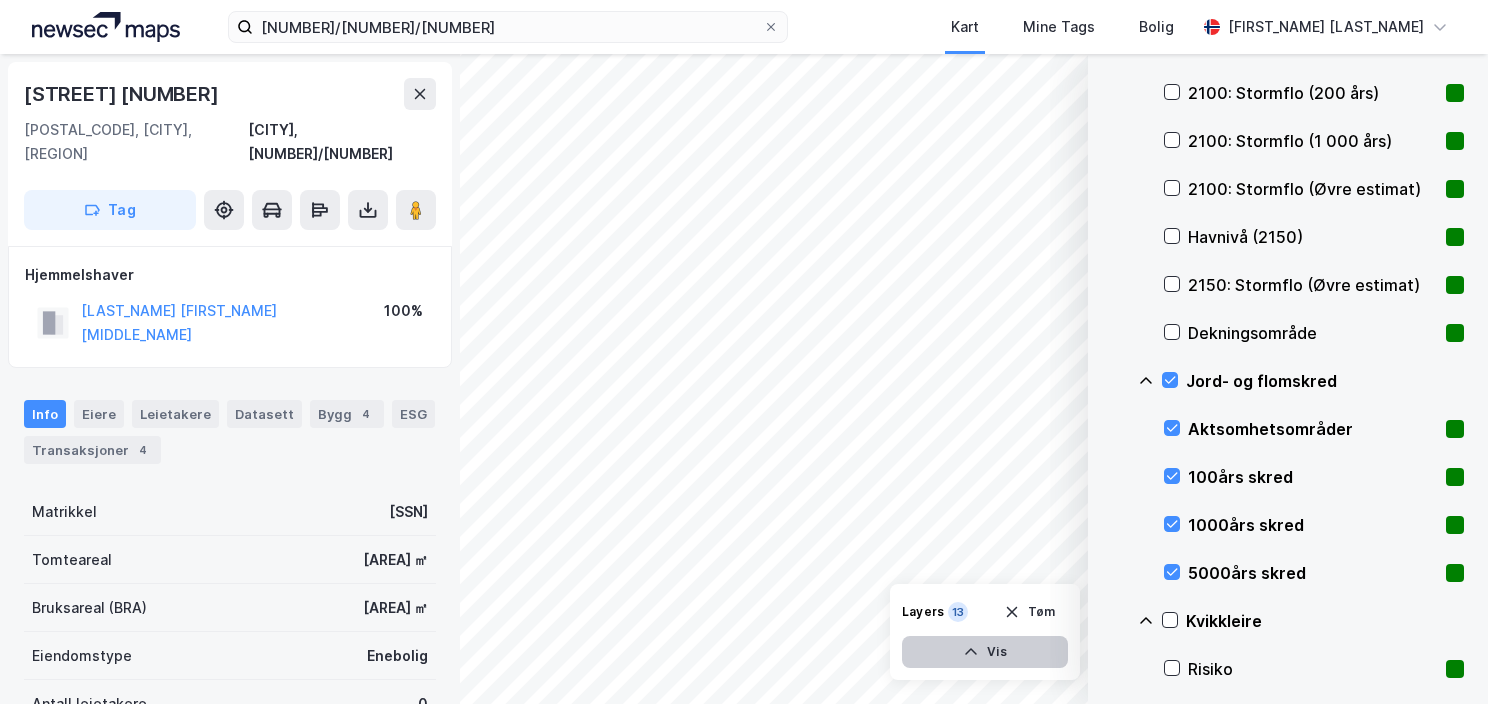 click on "Vis" at bounding box center (985, 652) 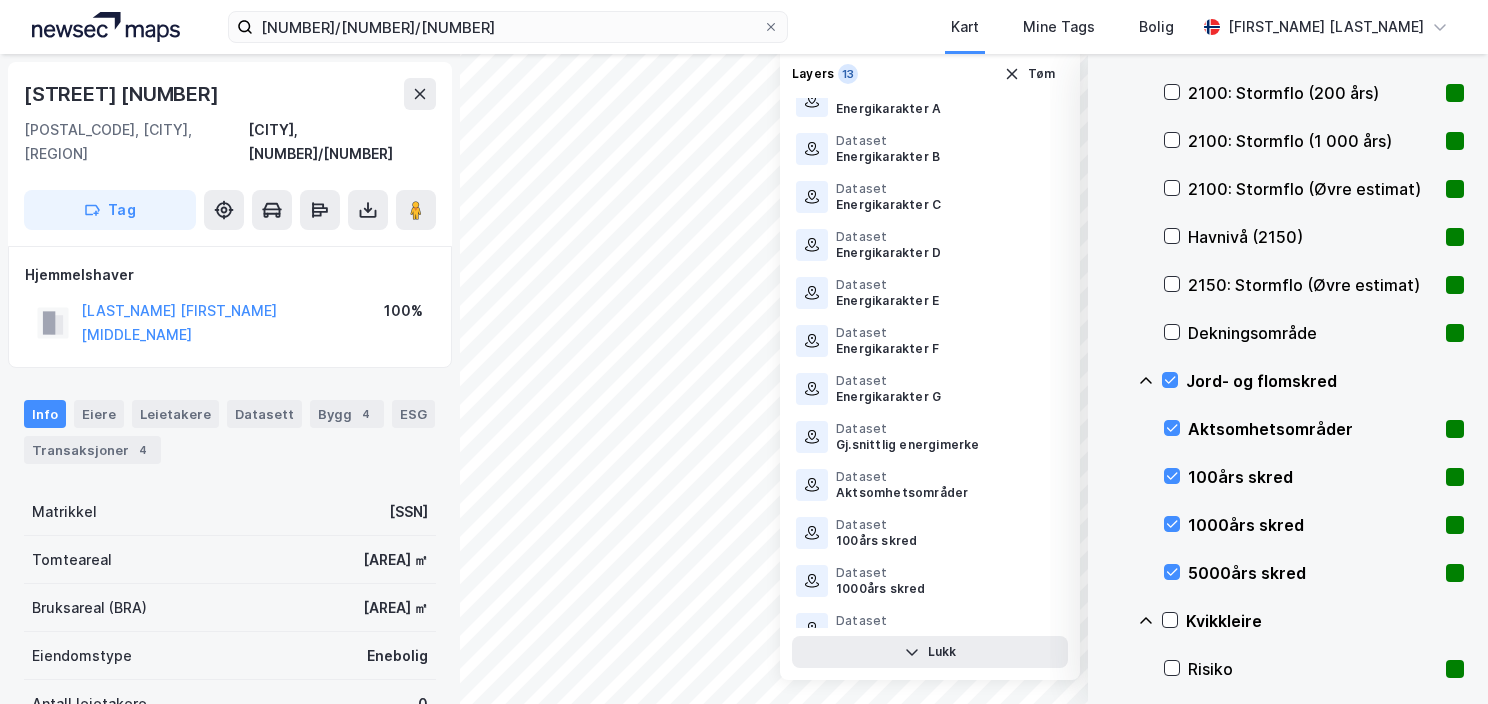 scroll, scrollTop: 86, scrollLeft: 0, axis: vertical 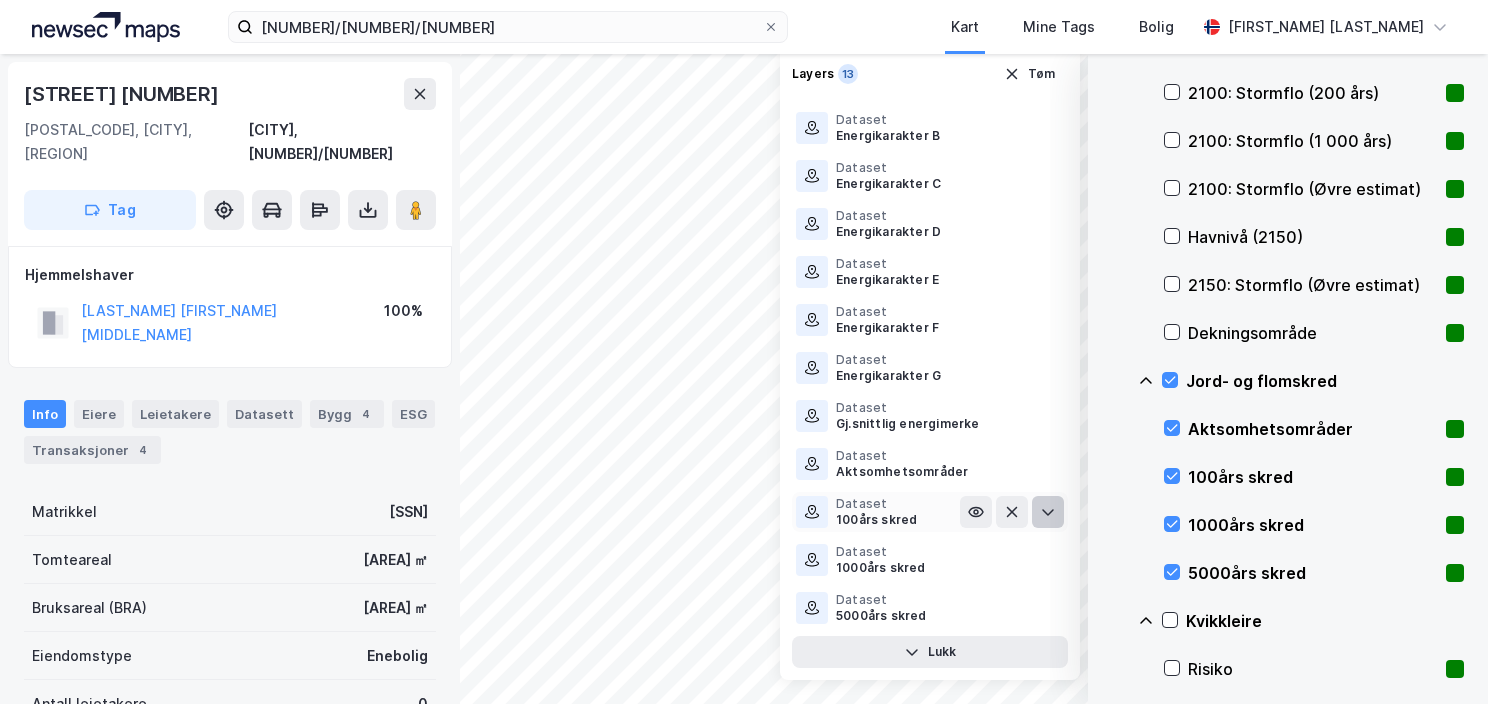 click 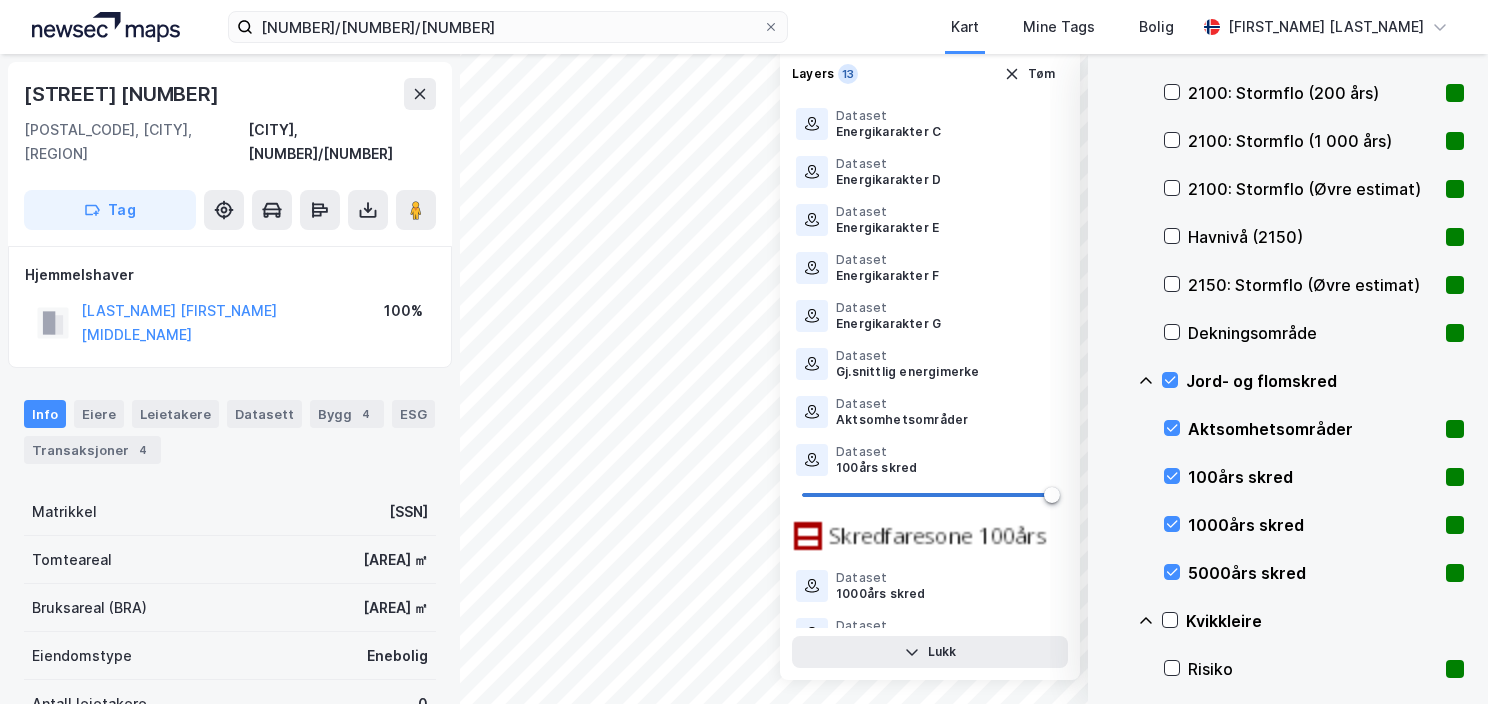 scroll, scrollTop: 163, scrollLeft: 0, axis: vertical 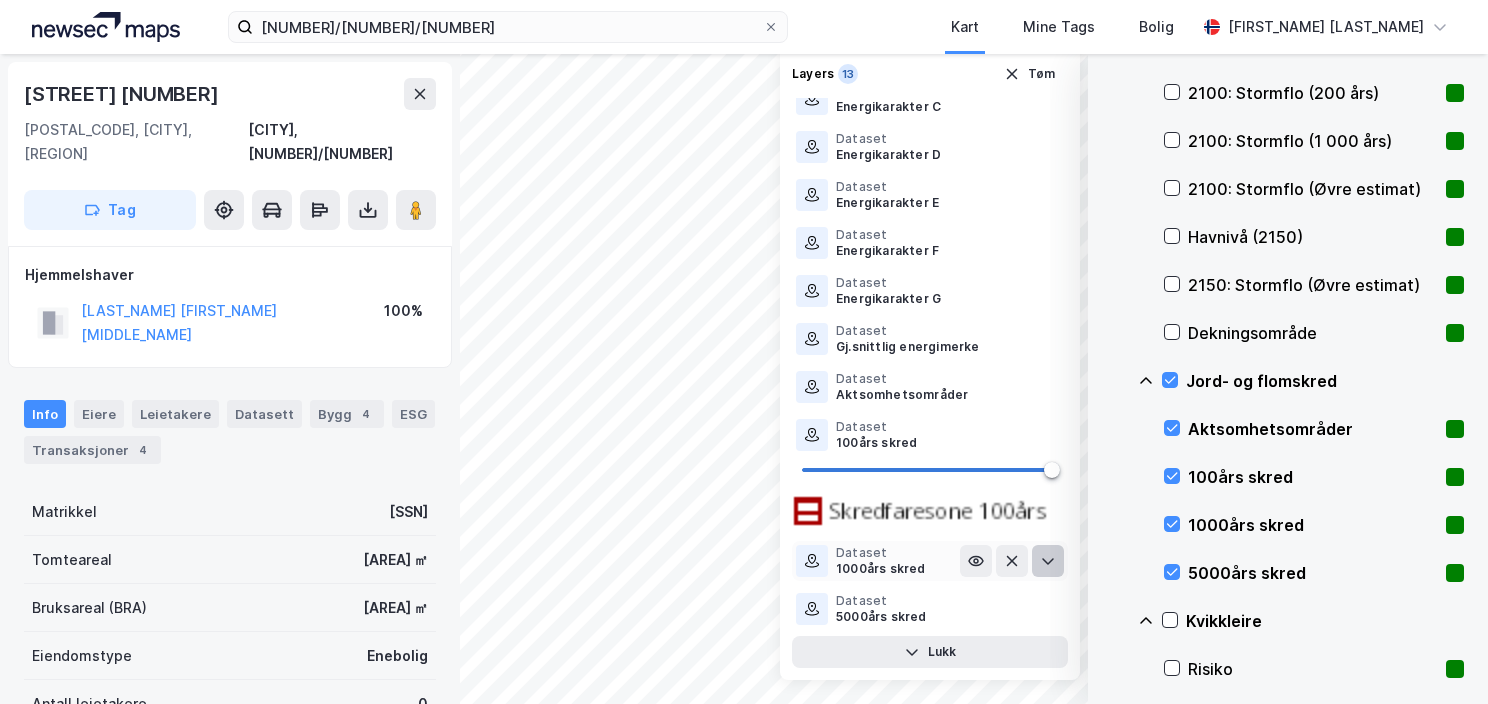 click 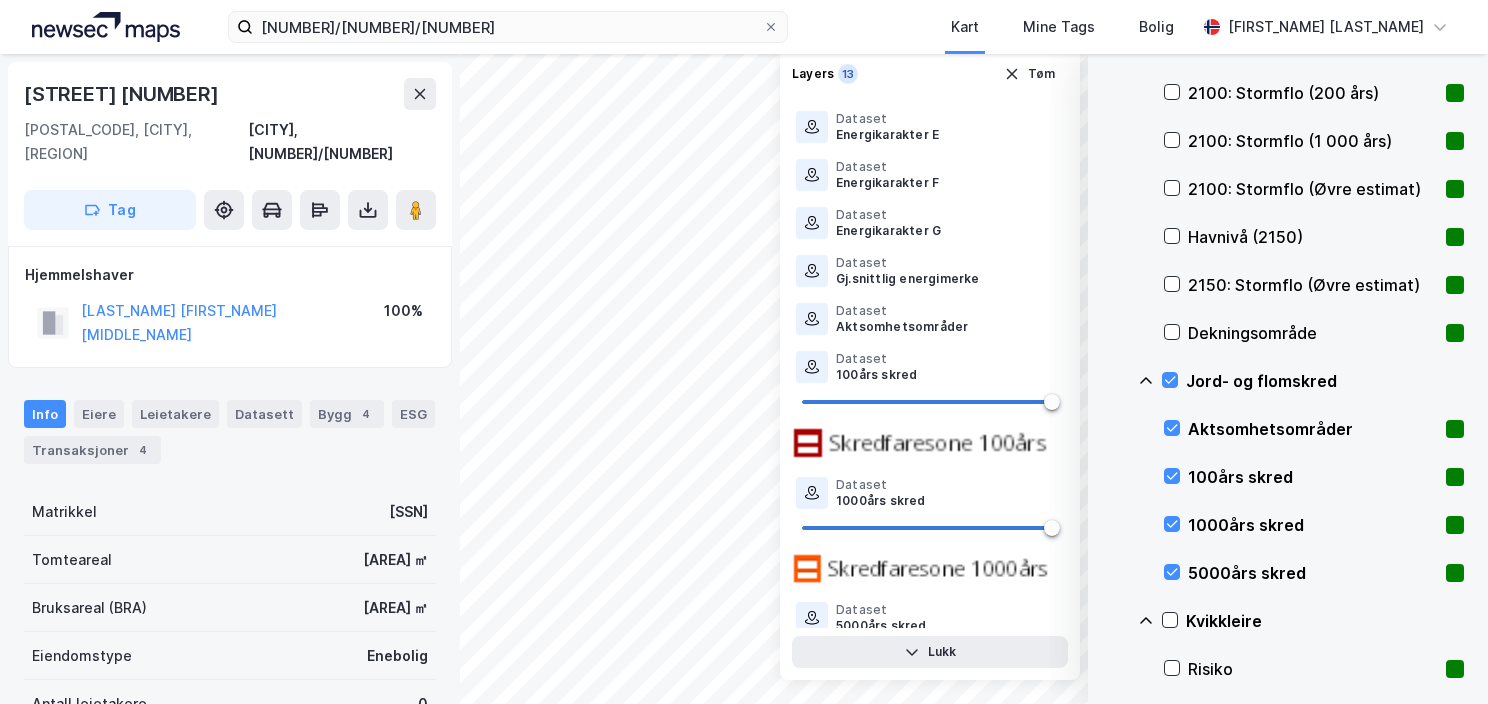 scroll, scrollTop: 238, scrollLeft: 0, axis: vertical 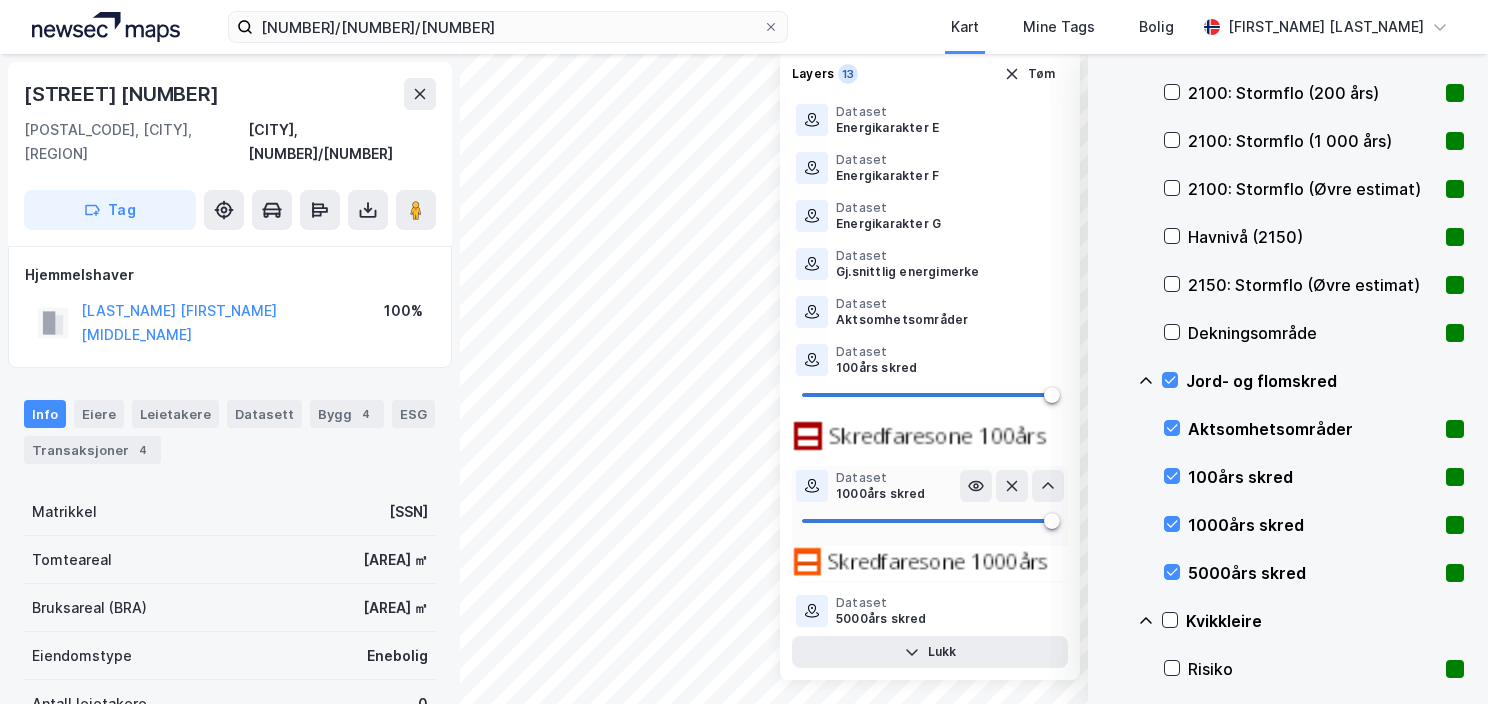 click at bounding box center (930, 563) 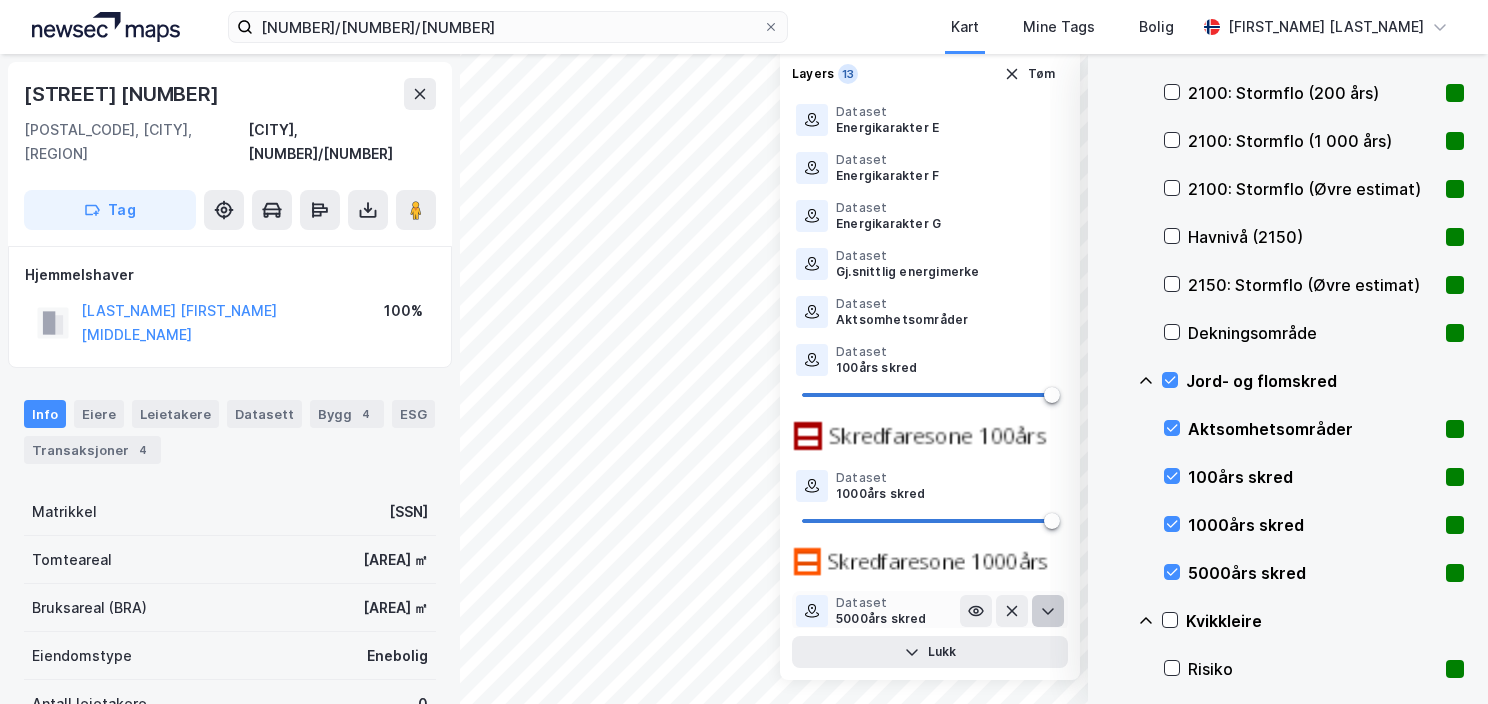 click 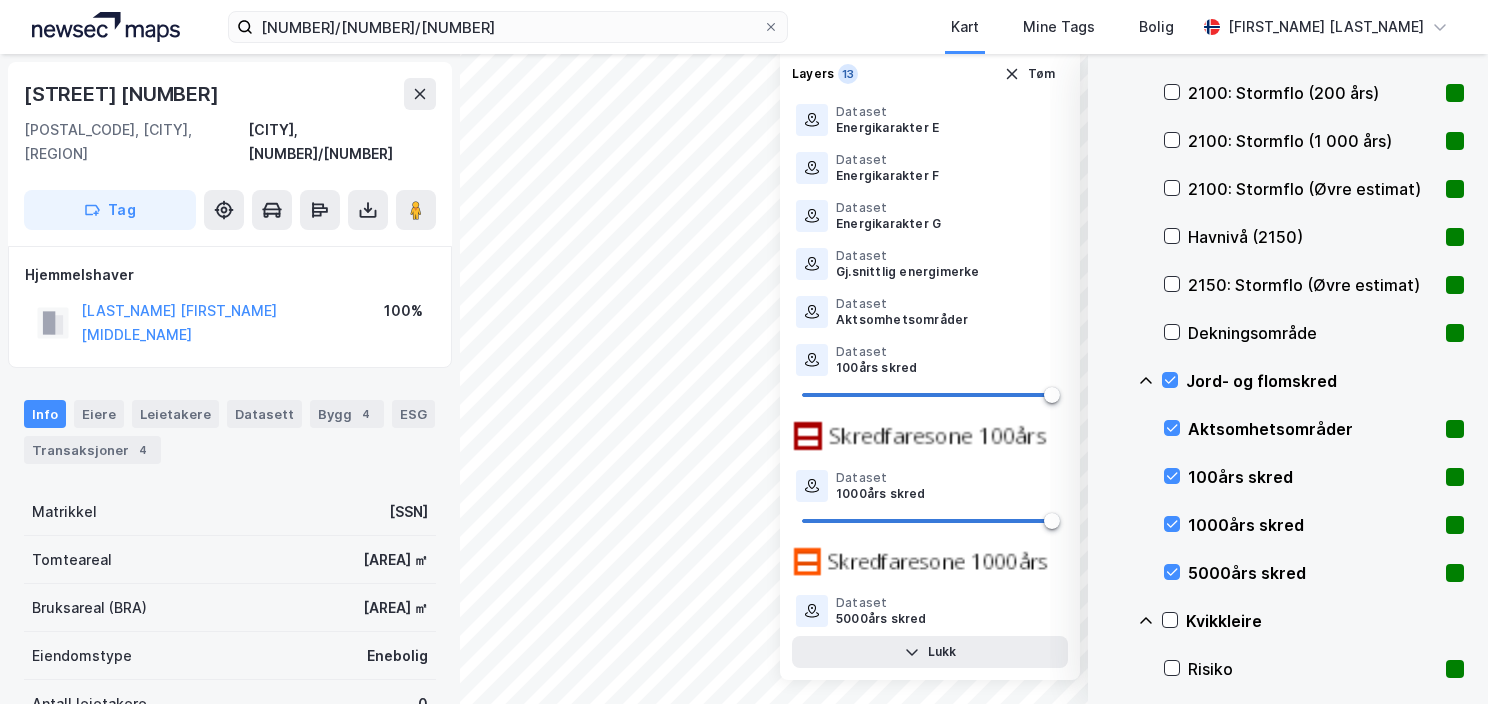 scroll, scrollTop: 314, scrollLeft: 0, axis: vertical 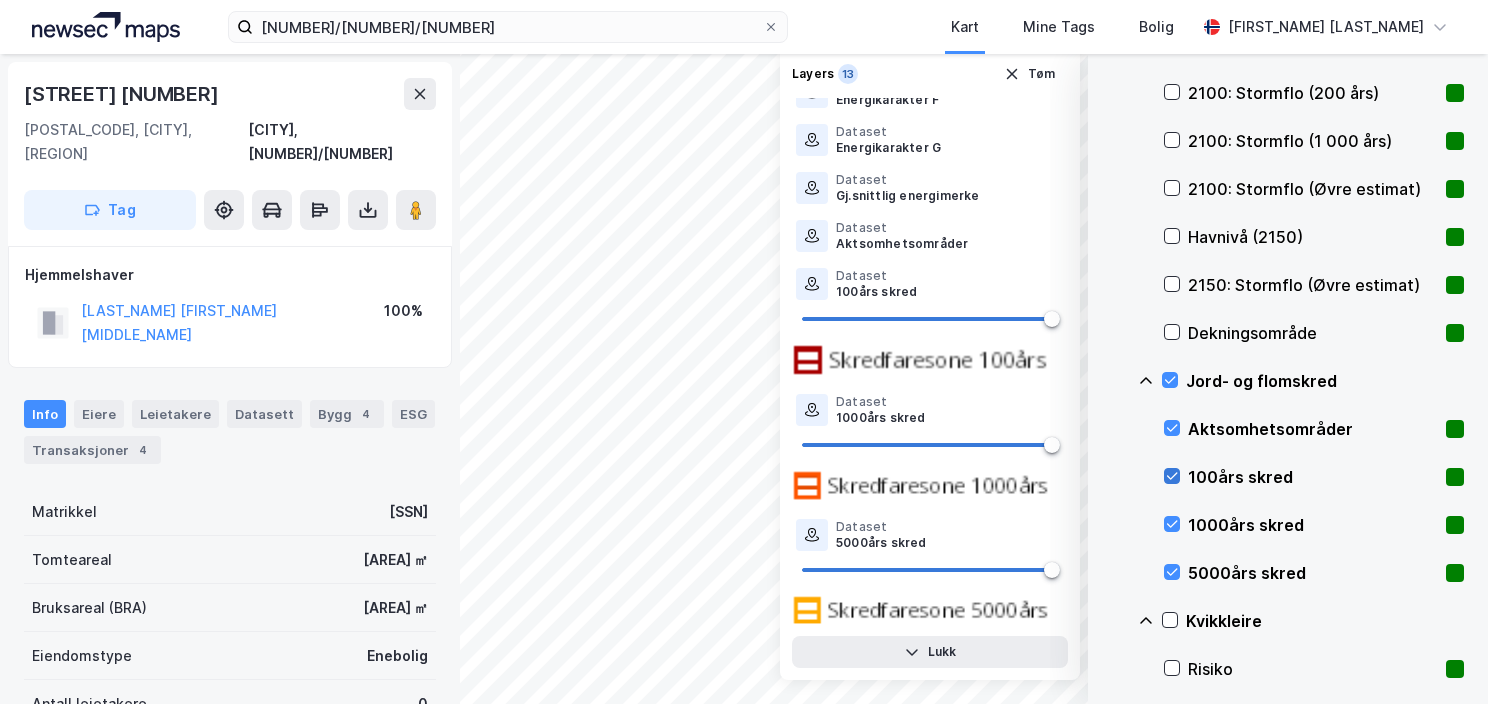 click 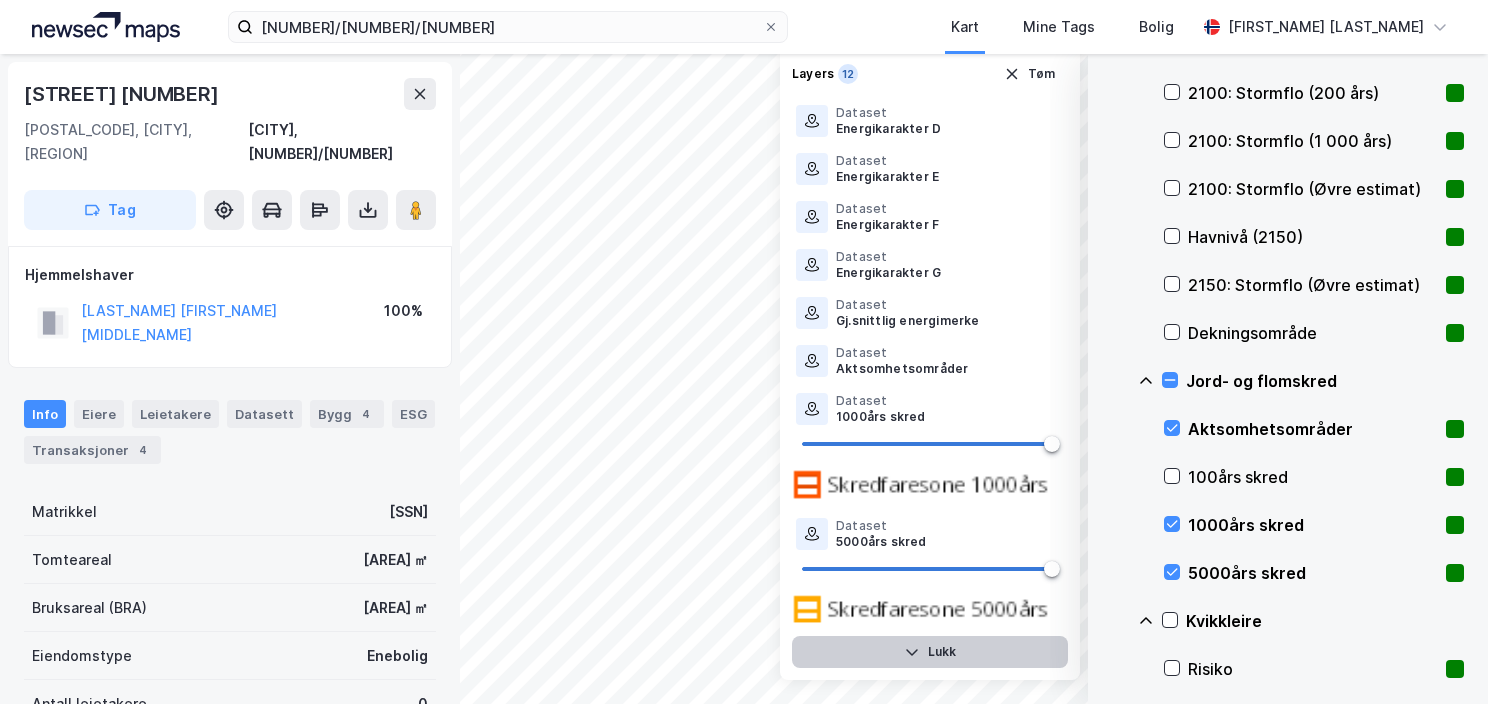 click on "Lukk" at bounding box center [930, 652] 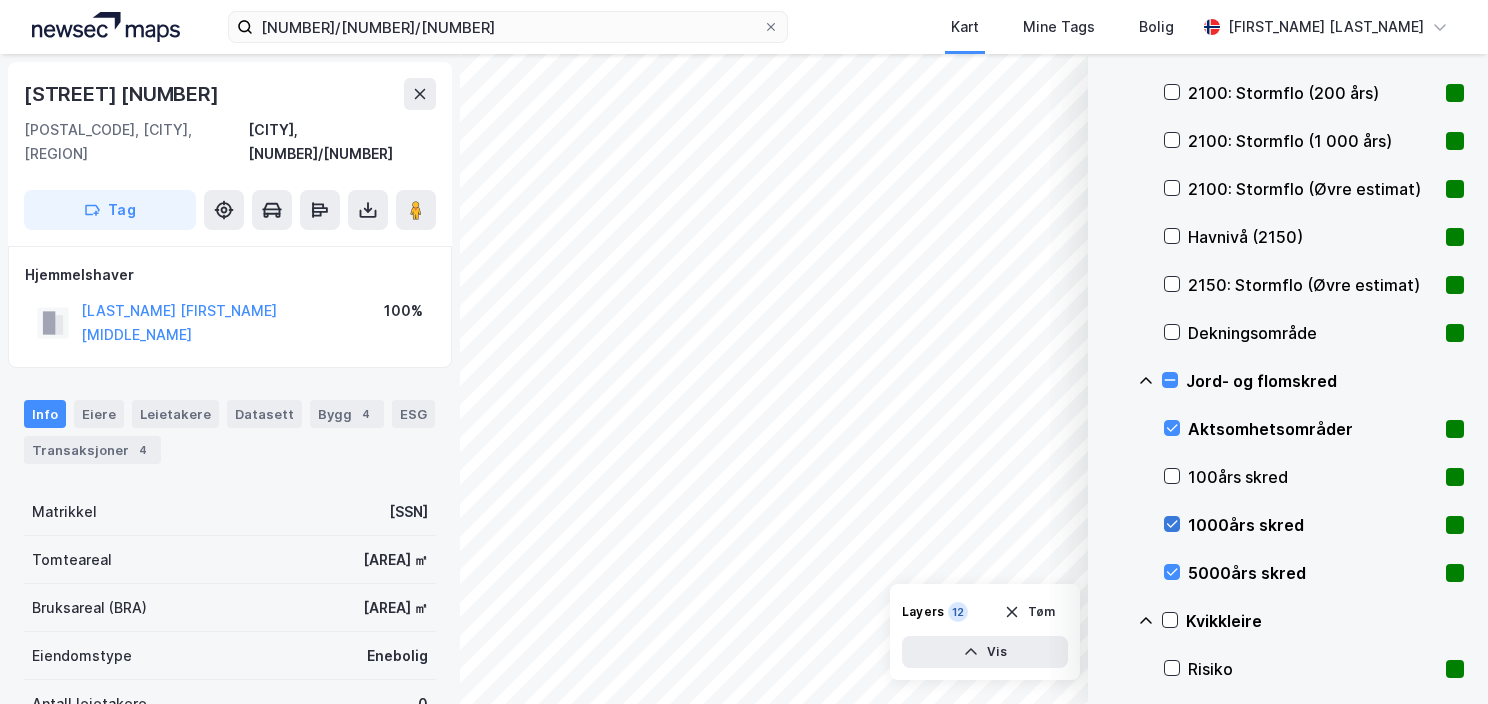 click 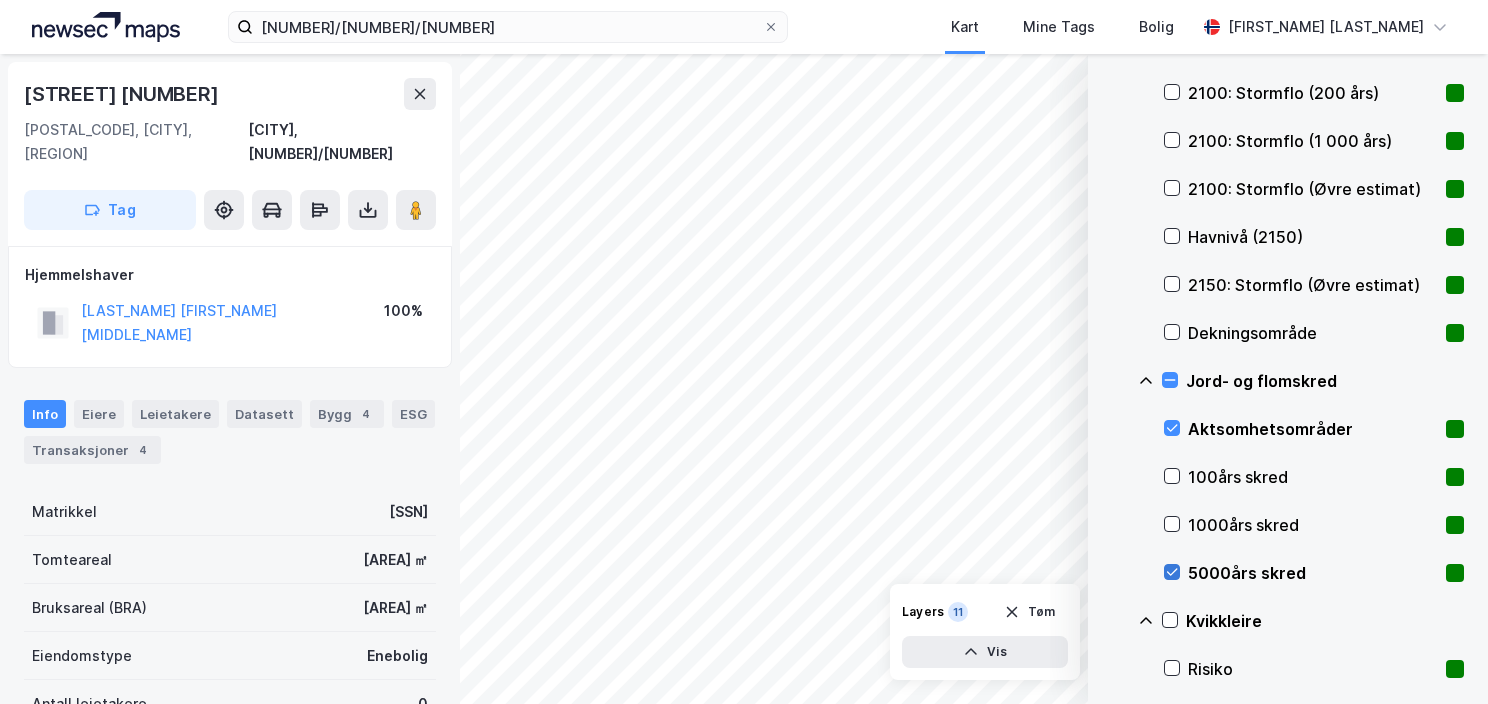 click 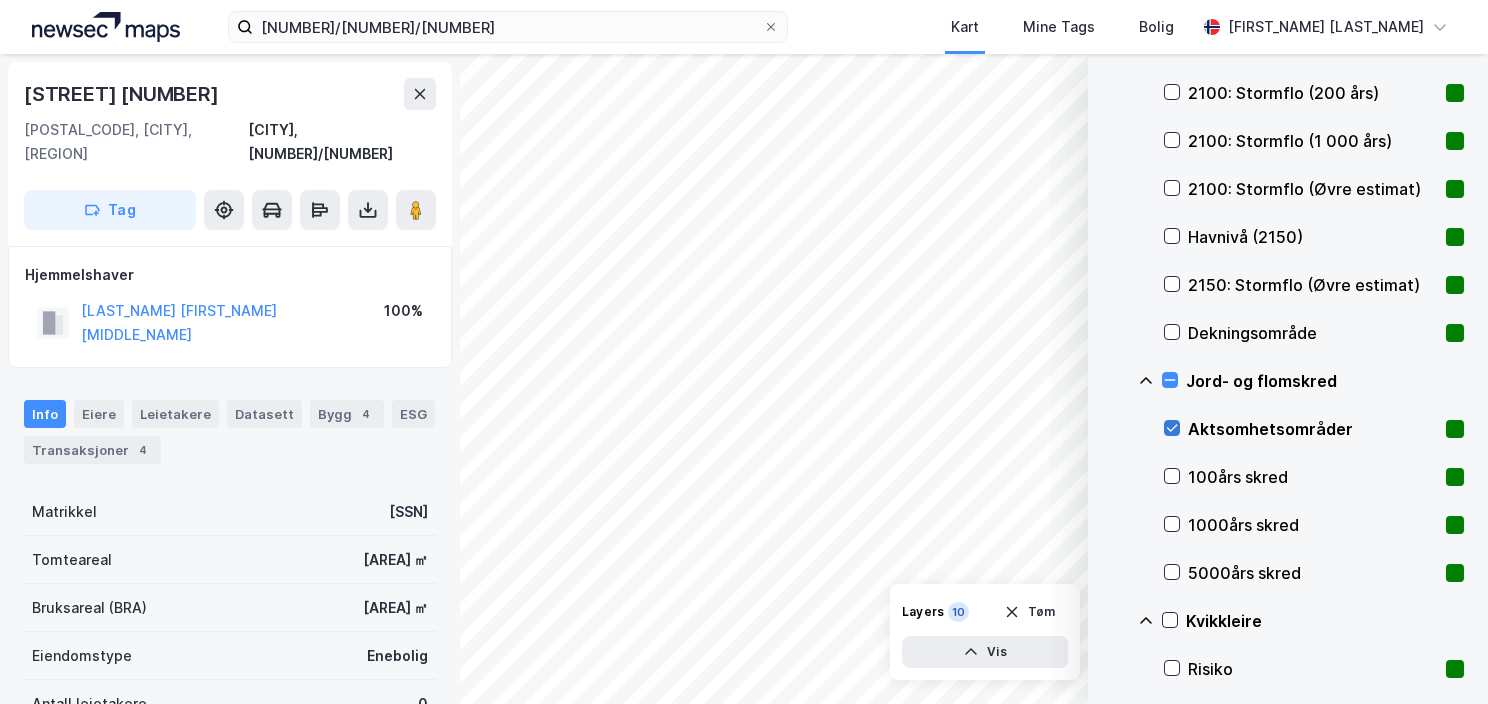 click 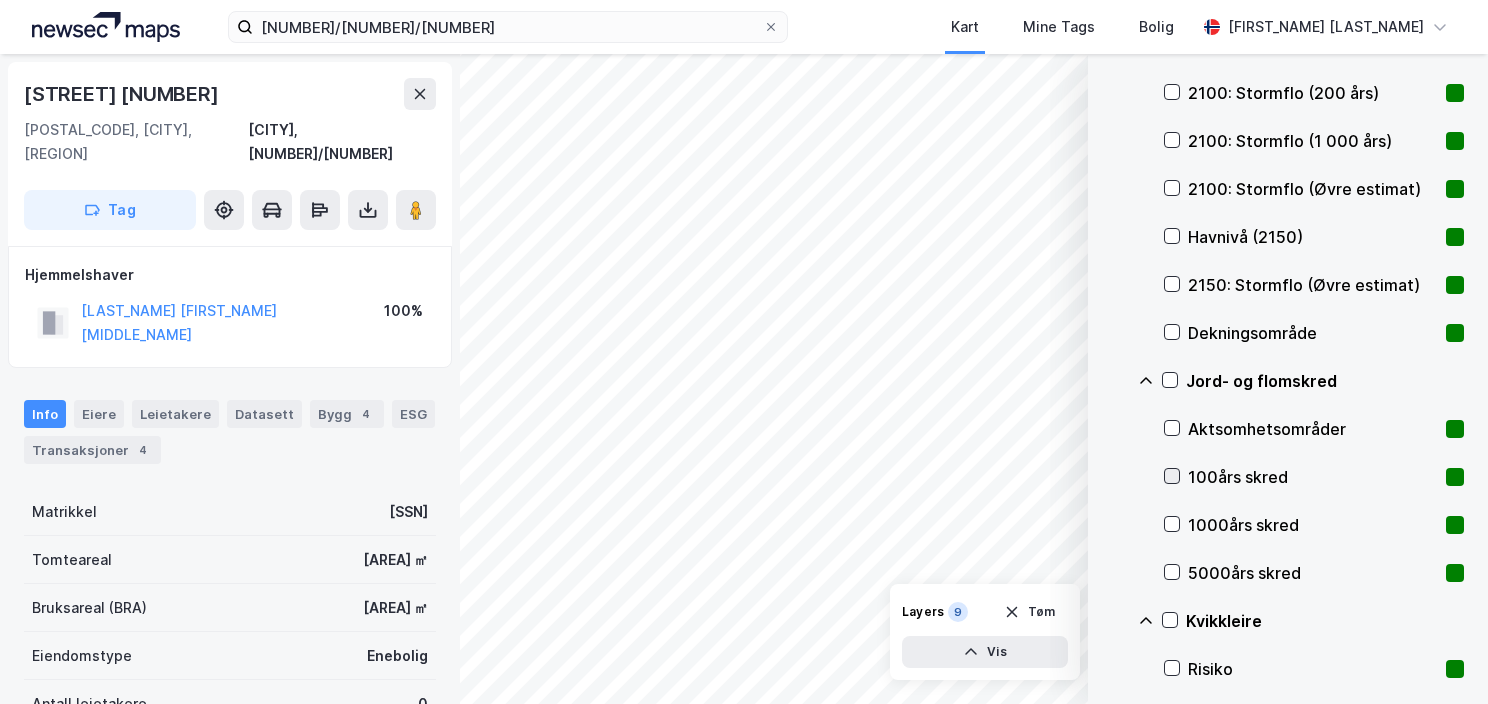 click 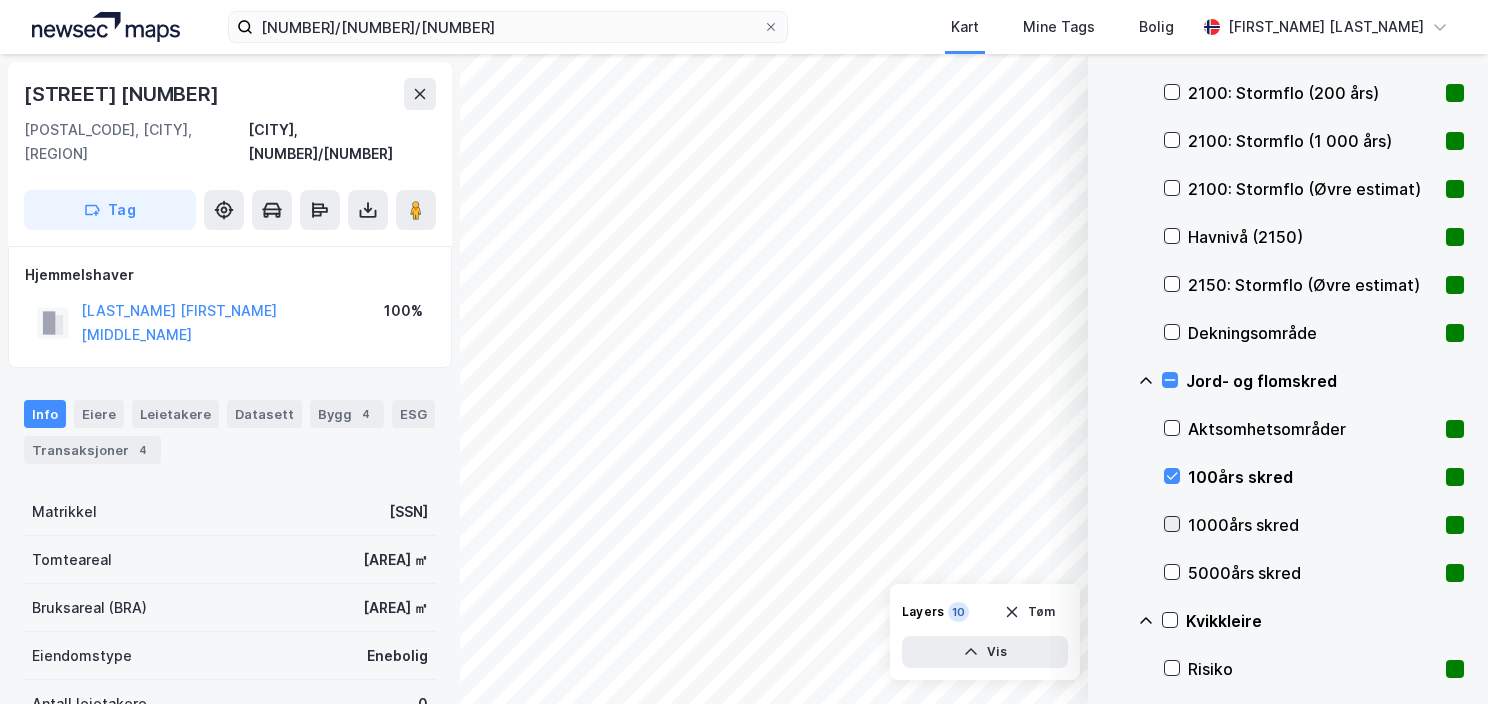 click 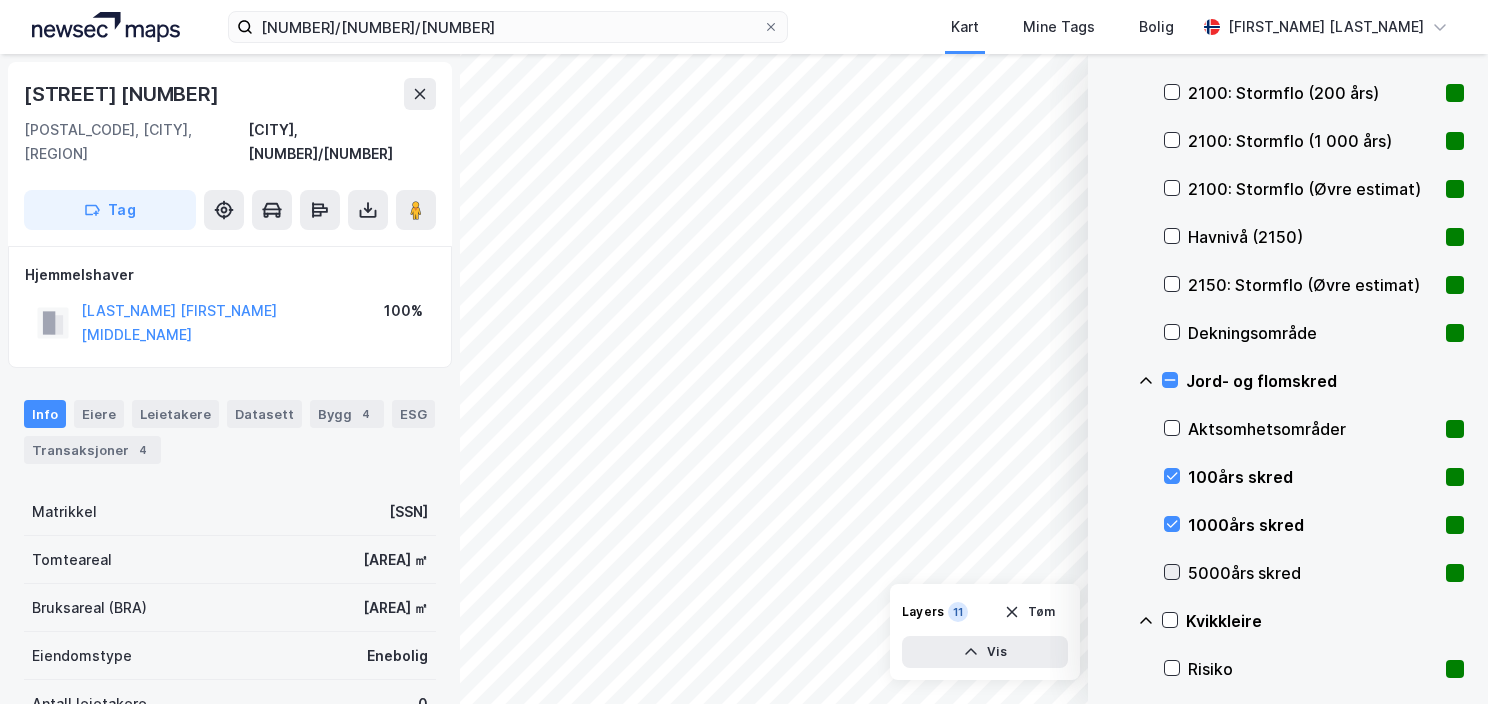 click 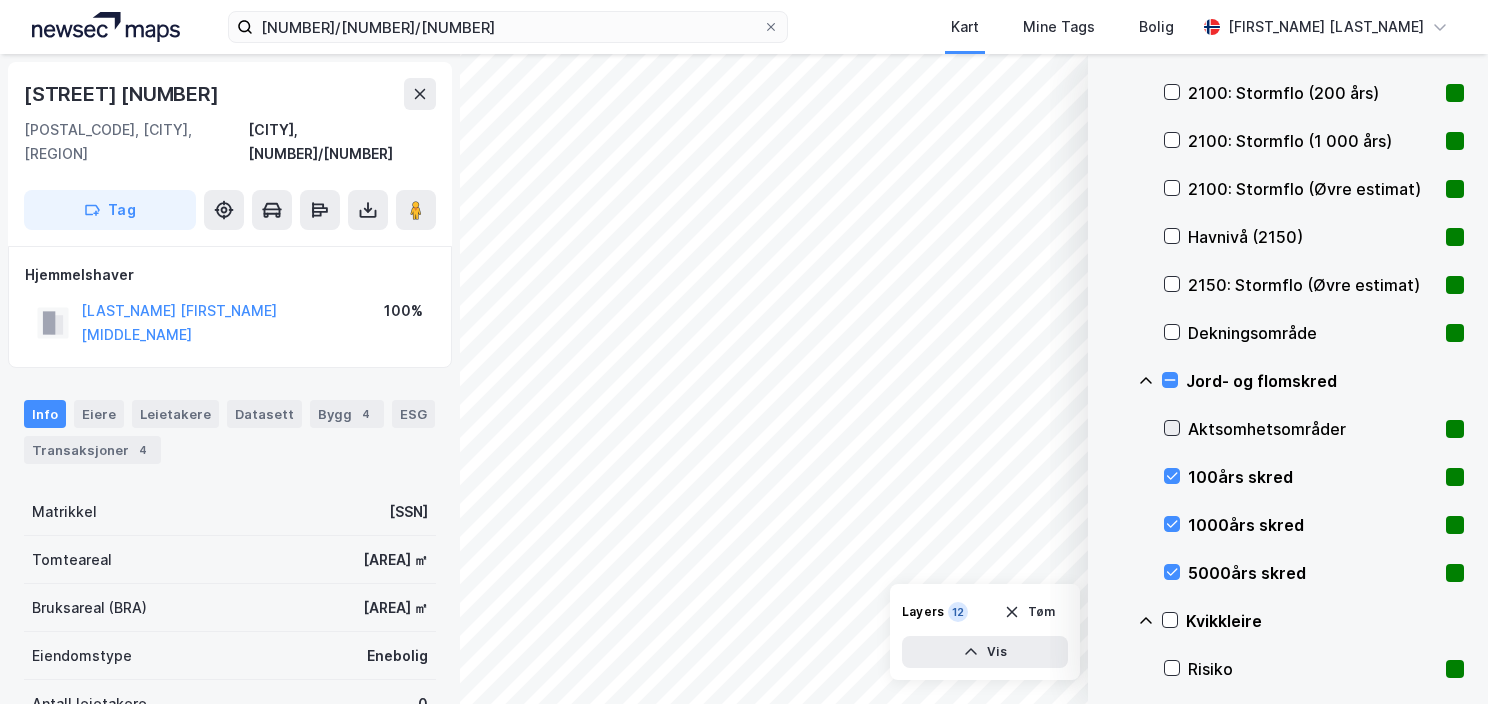 click 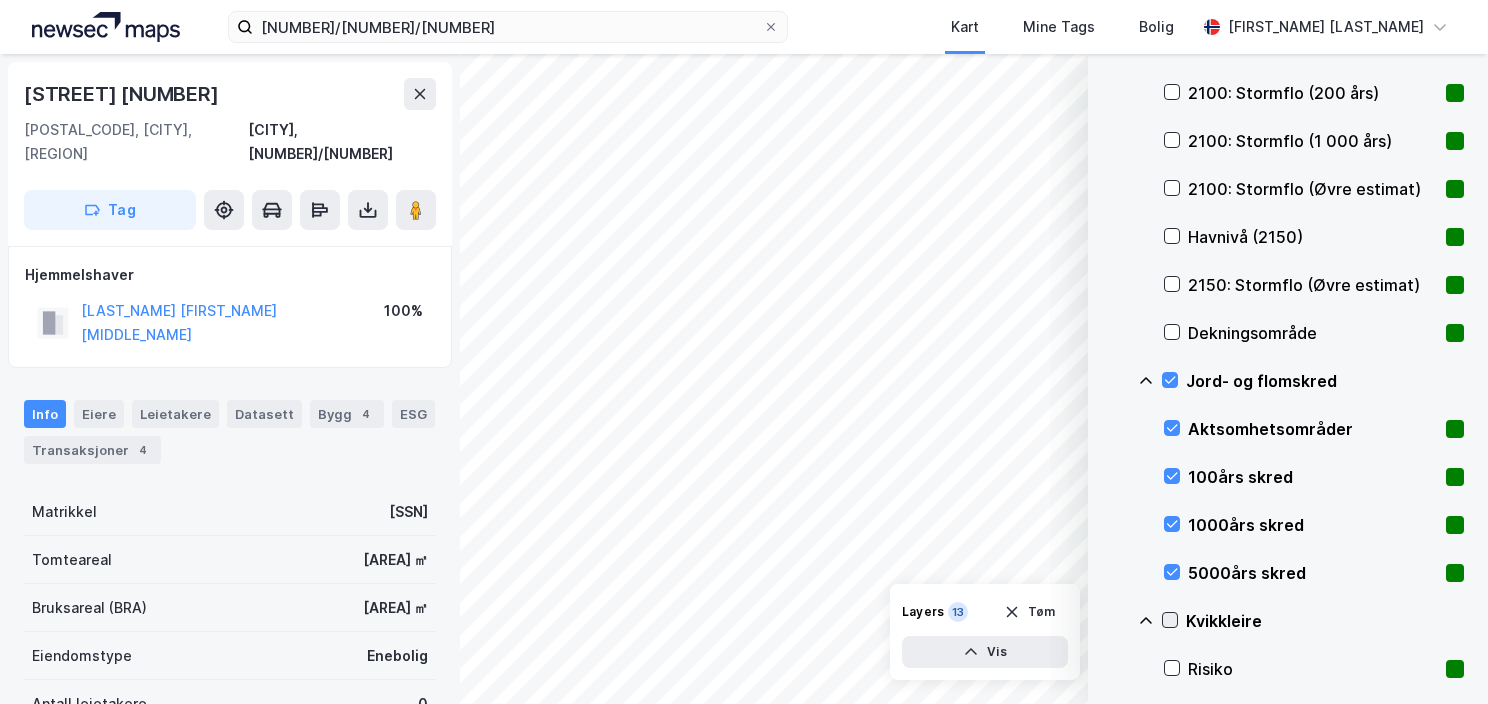 click 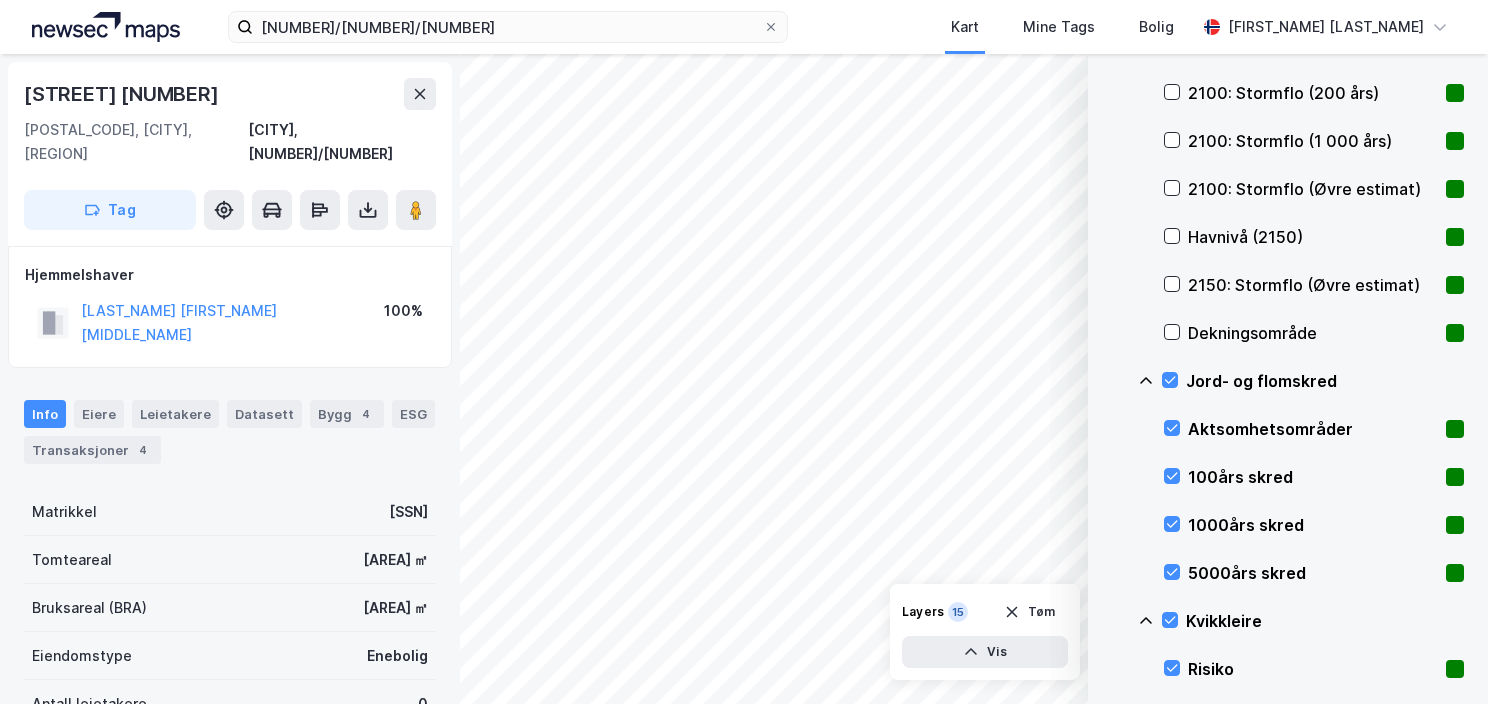 click 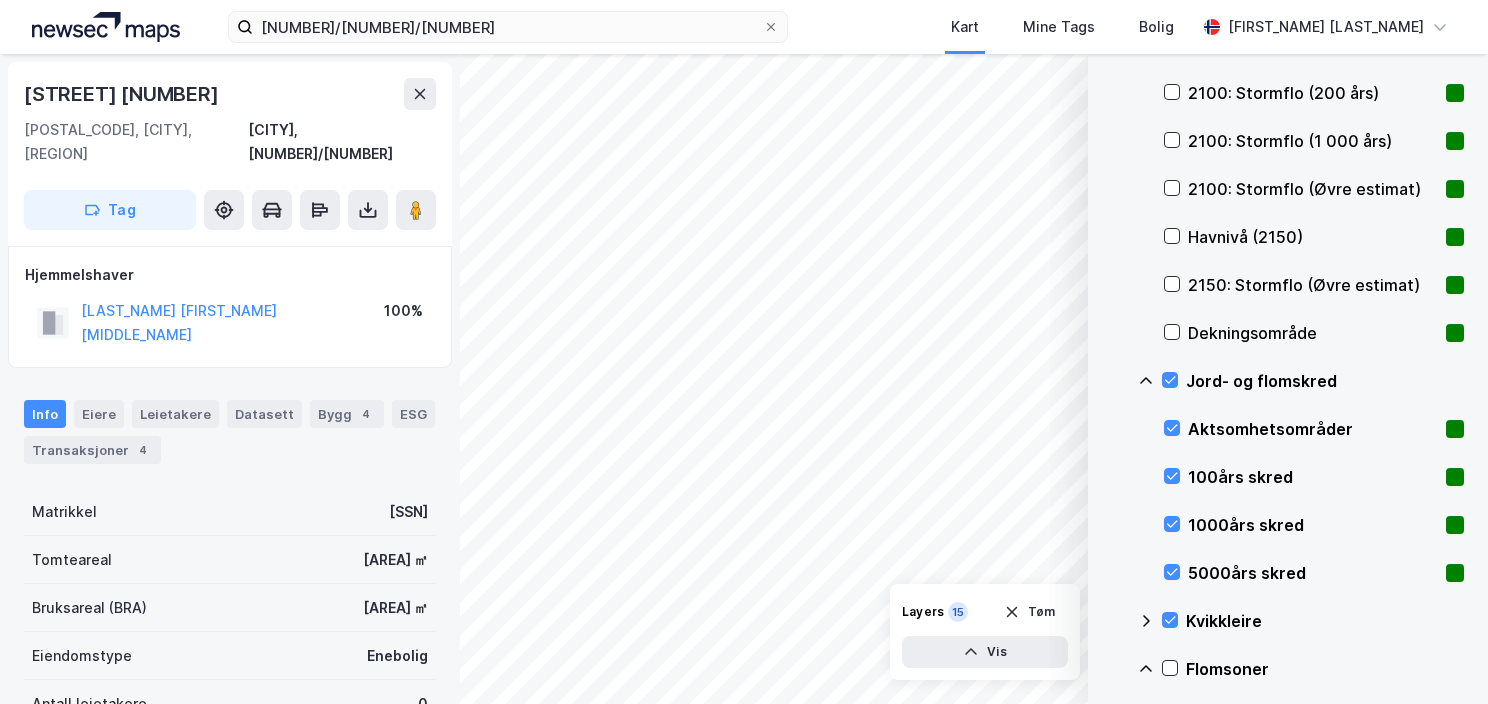 click 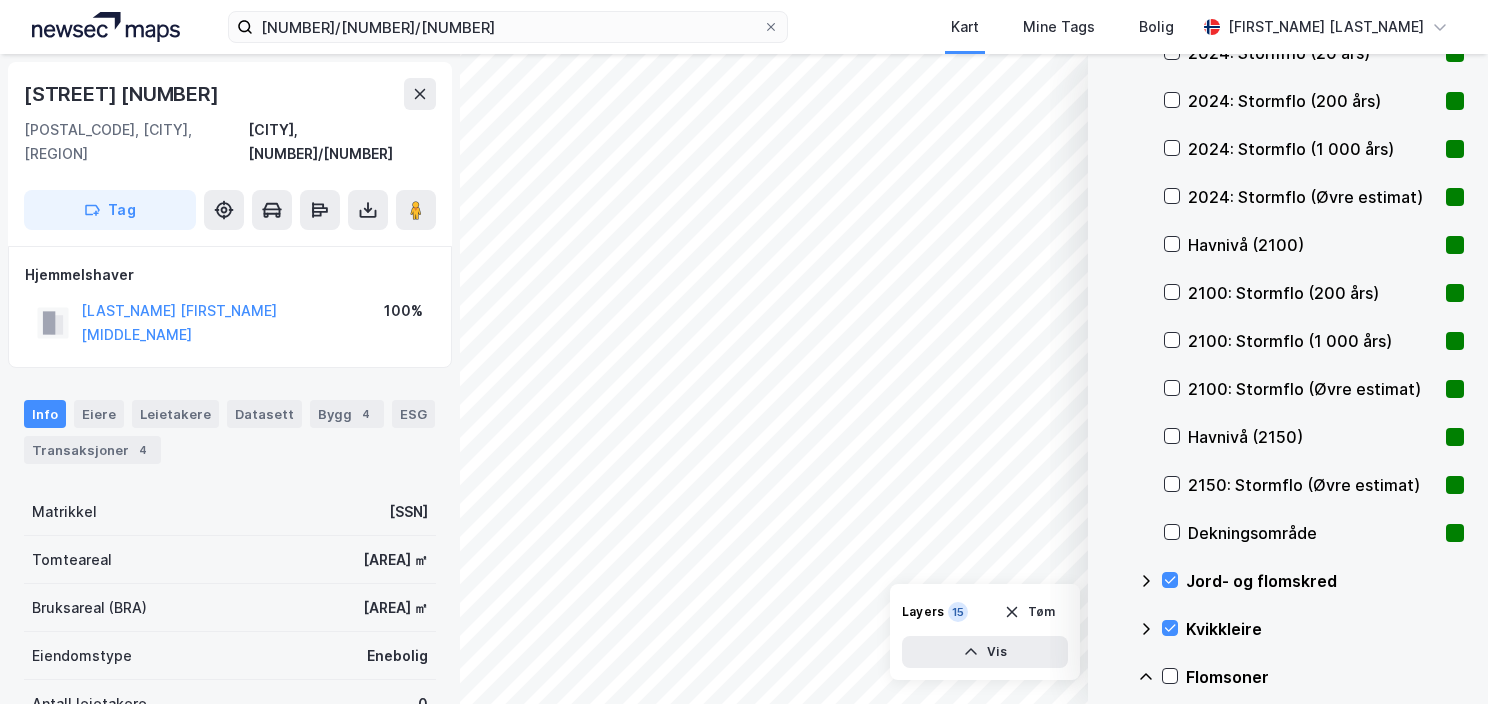 scroll, scrollTop: 800, scrollLeft: 0, axis: vertical 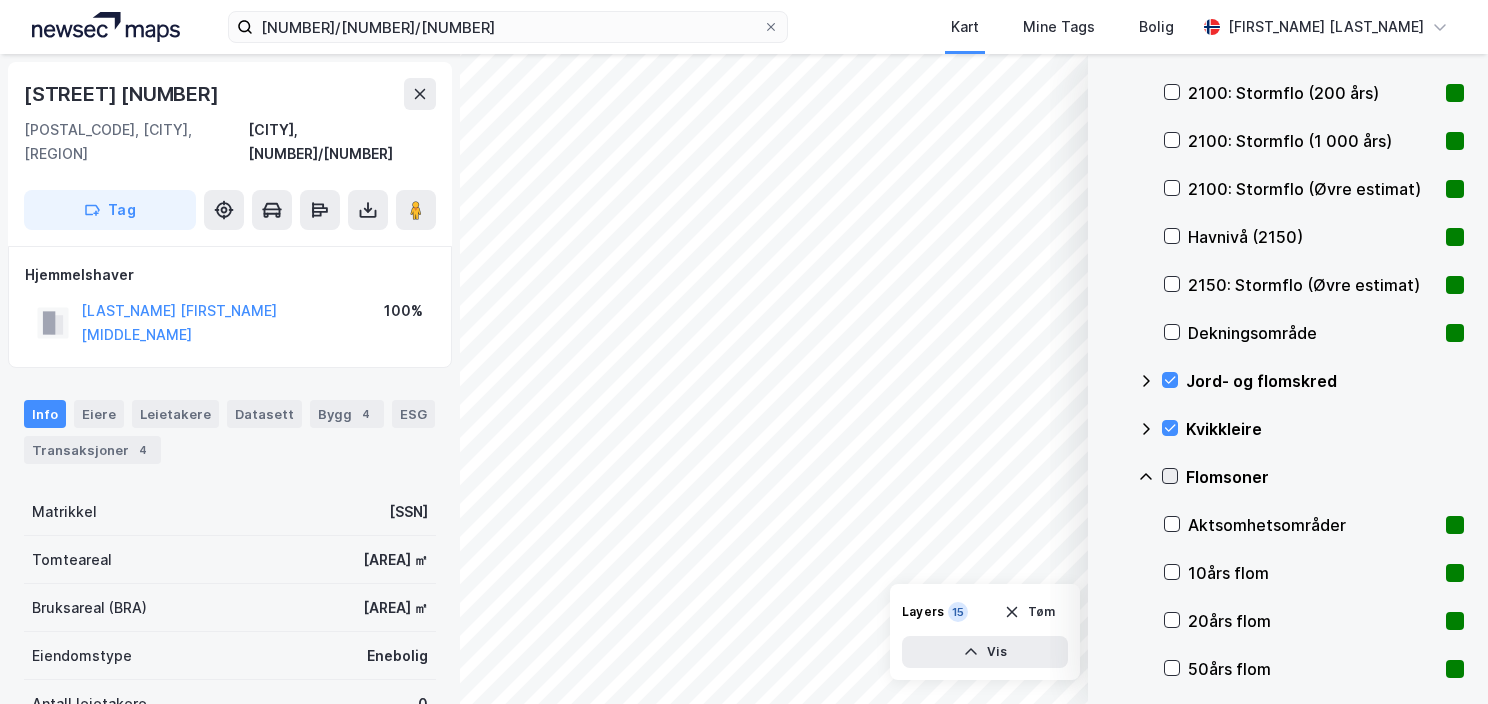 click 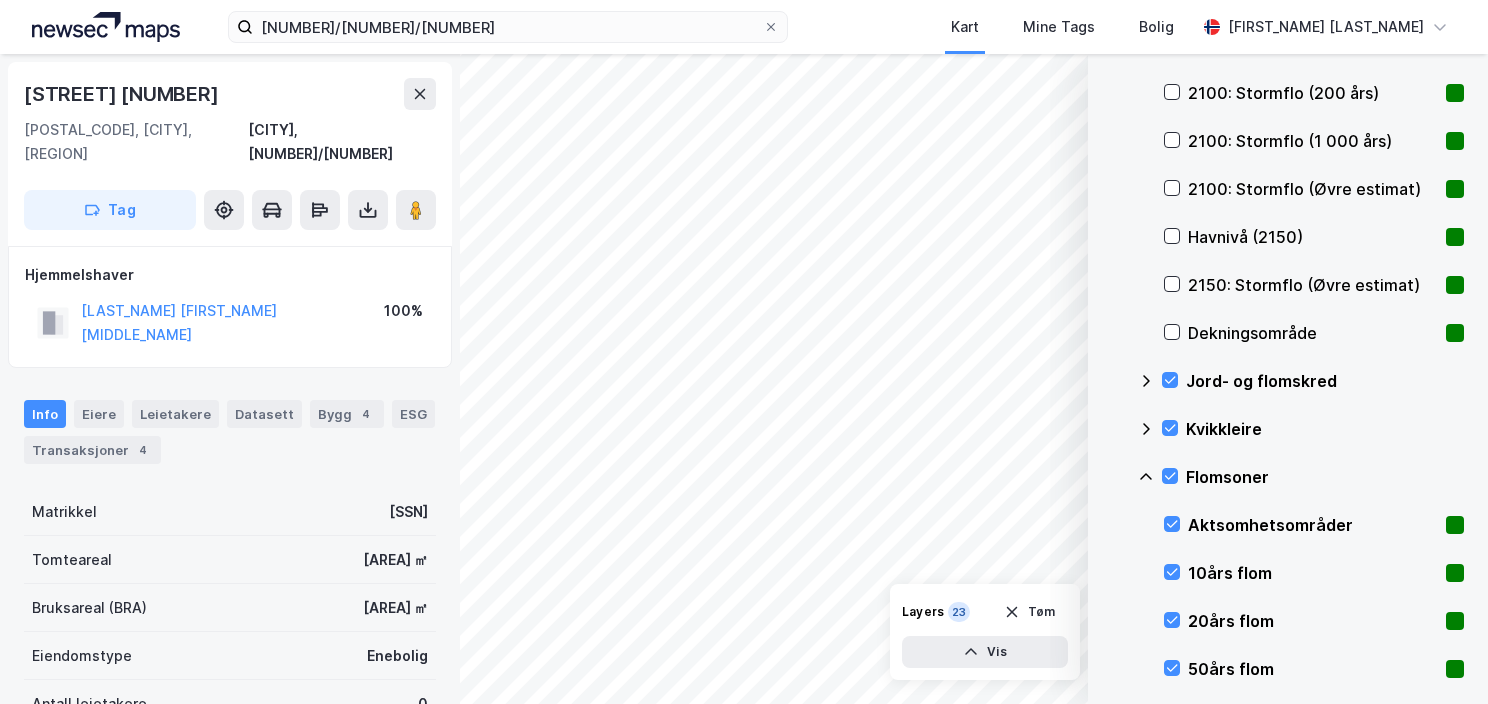 click 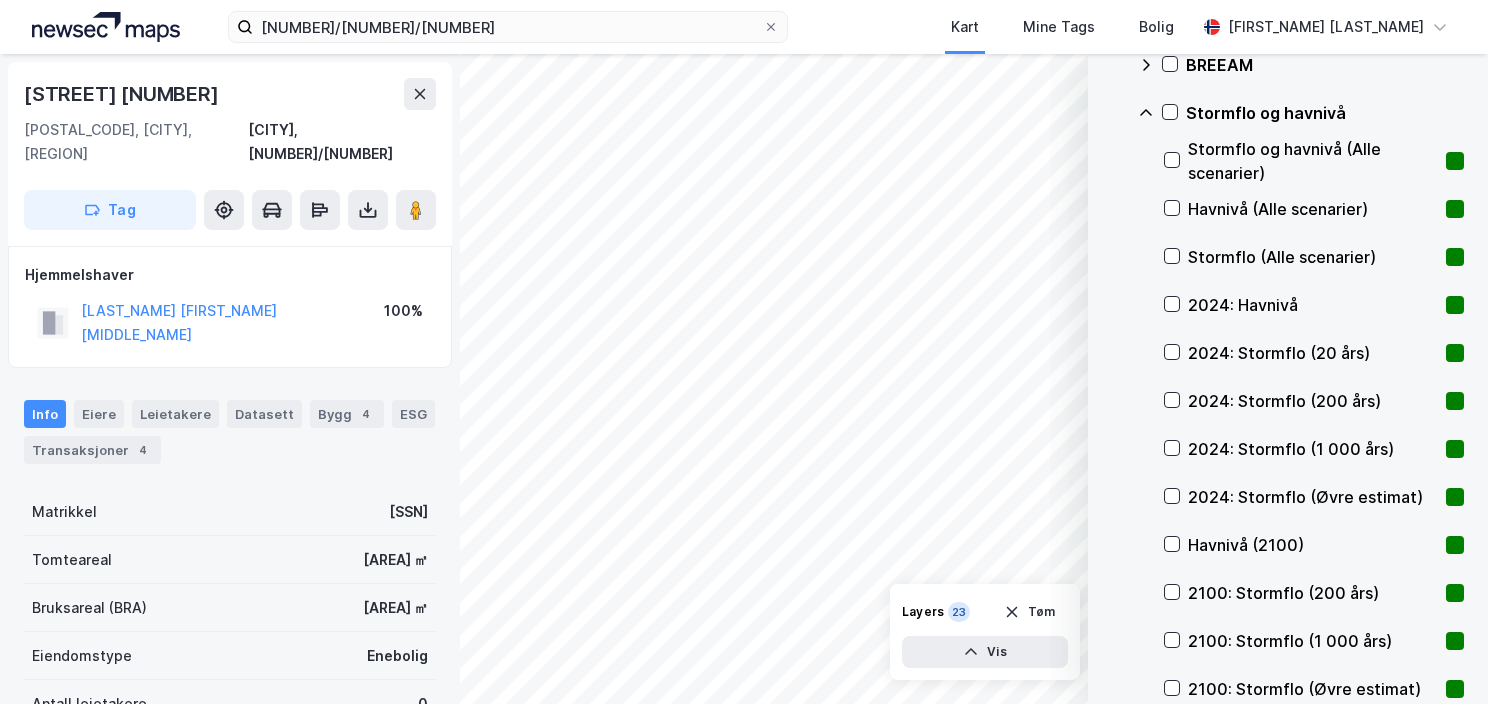 scroll, scrollTop: 100, scrollLeft: 0, axis: vertical 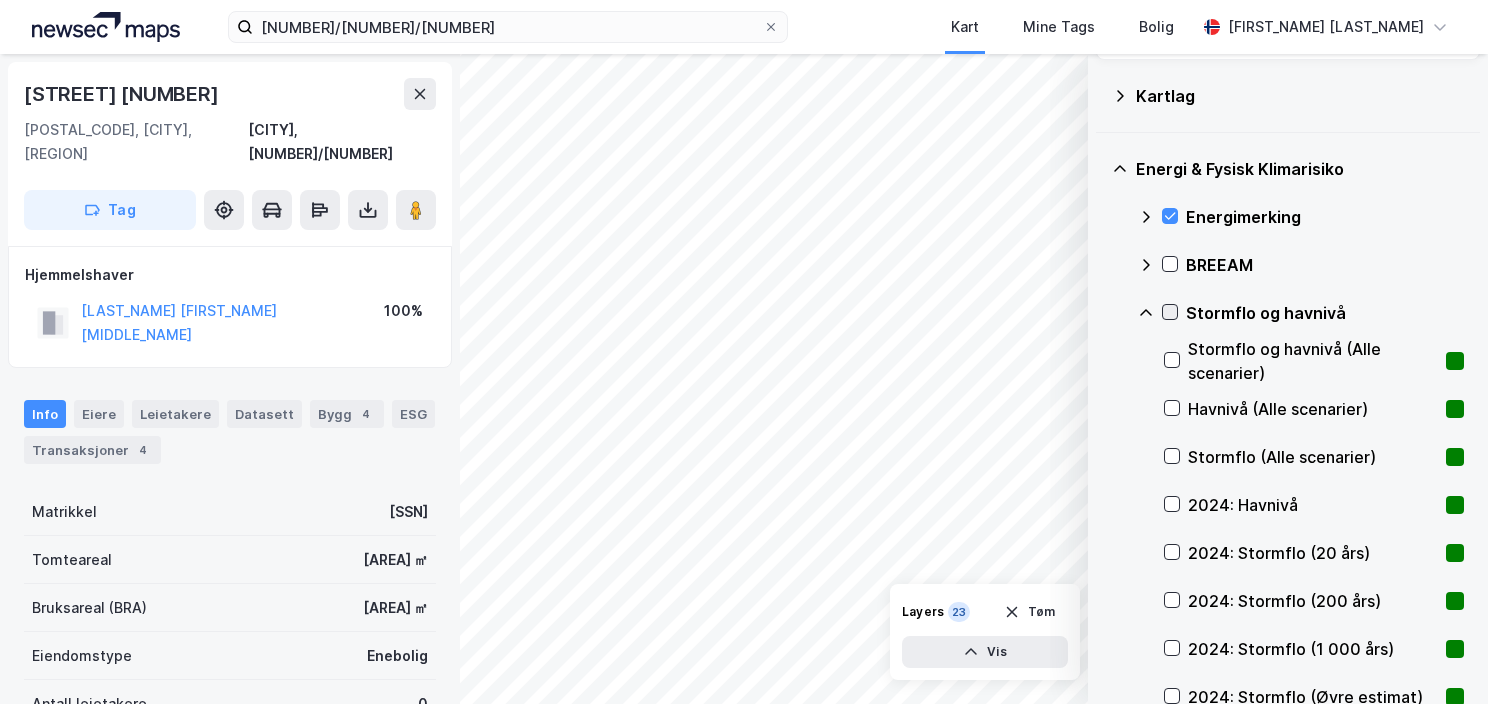 click 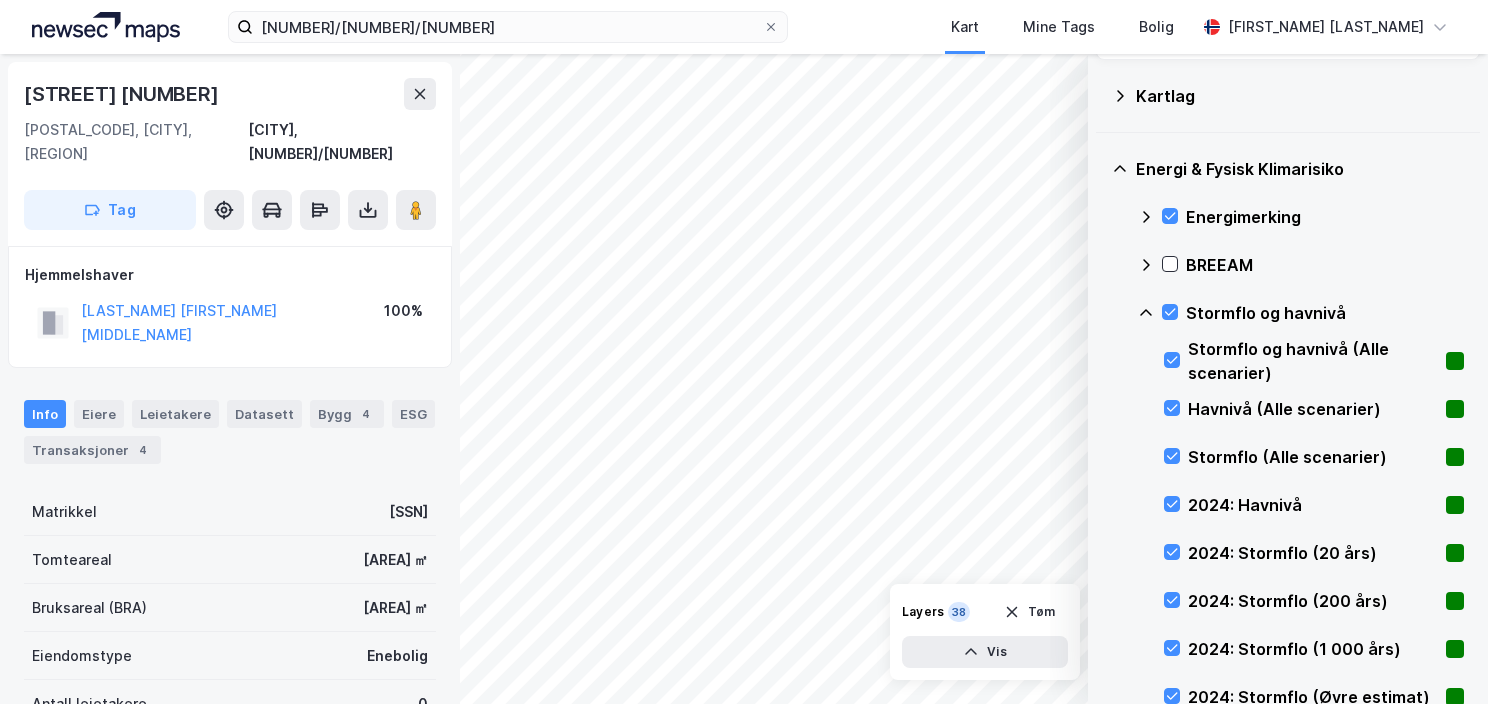 click 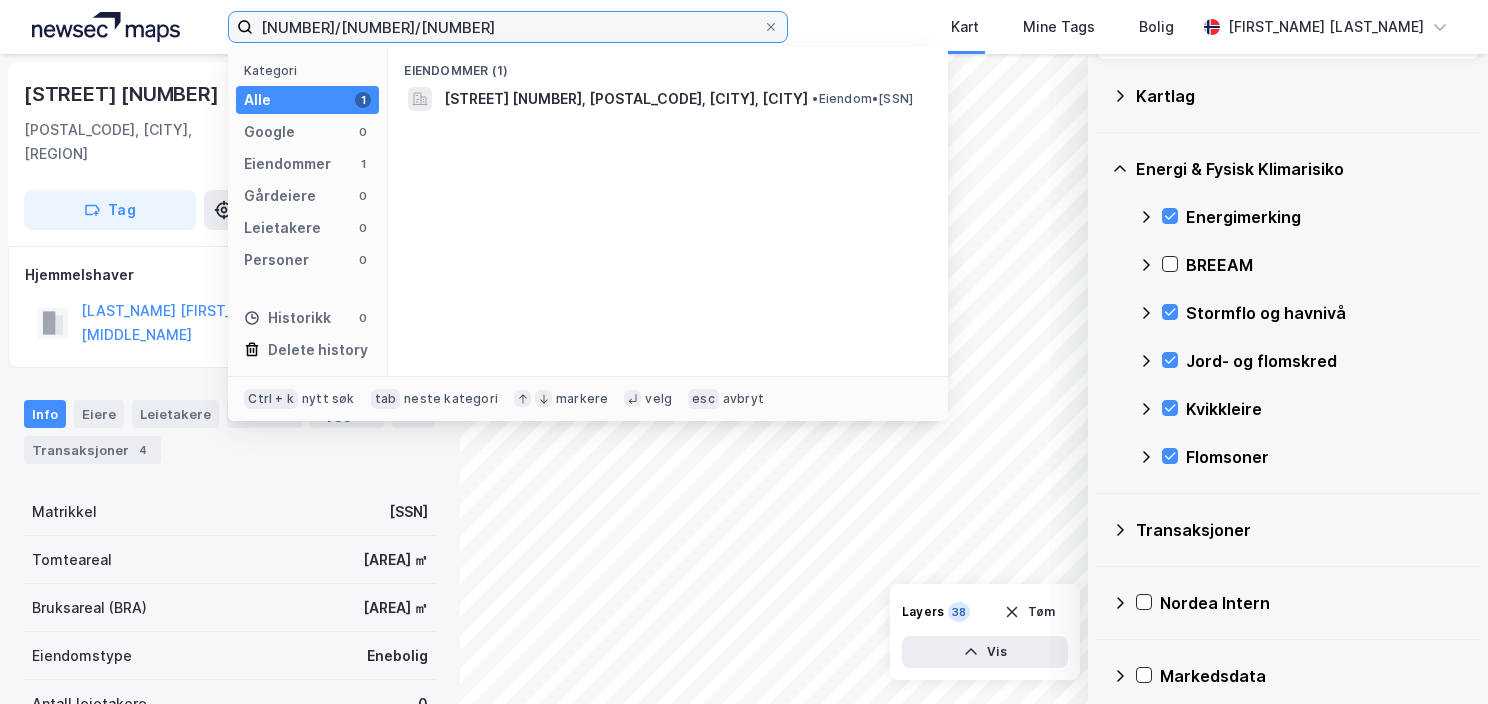 drag, startPoint x: 355, startPoint y: 22, endPoint x: 213, endPoint y: 26, distance: 142.05632 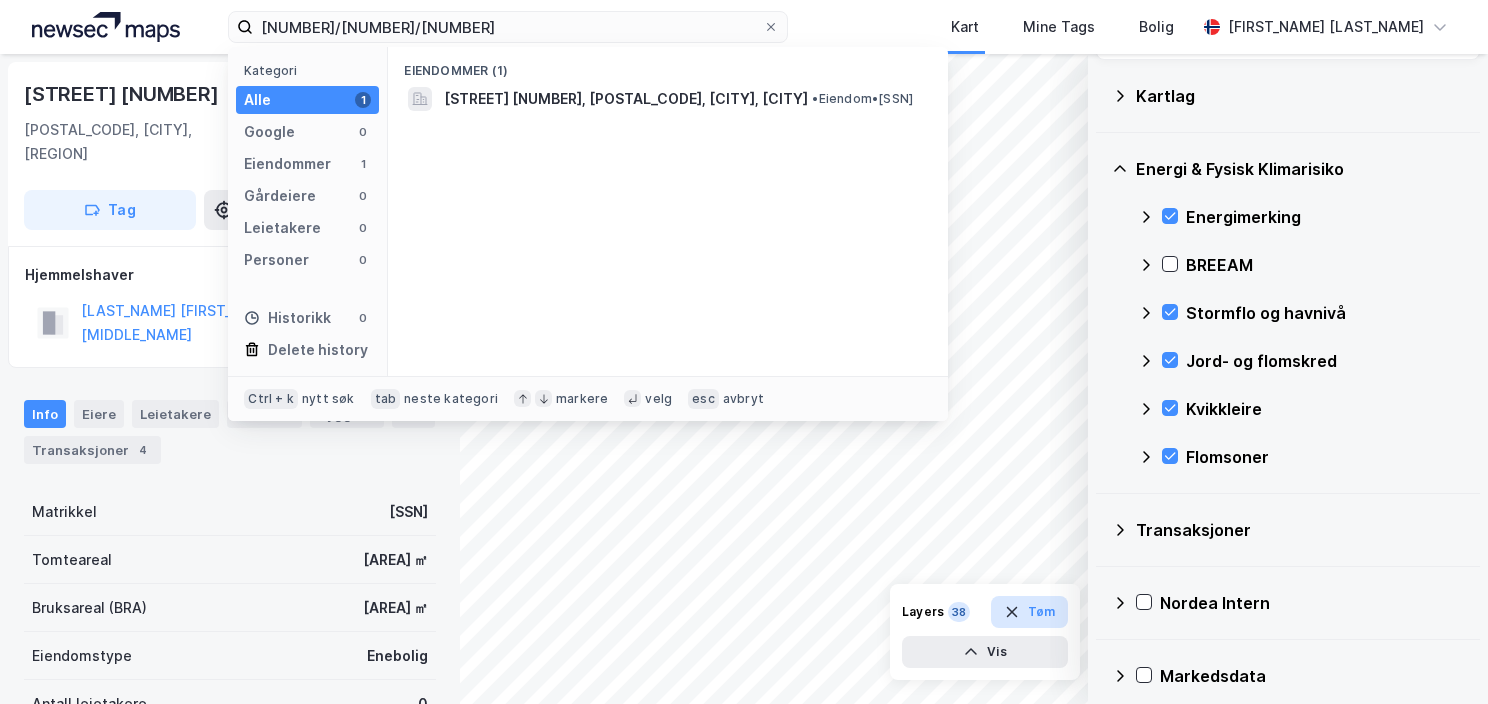 click on "Tøm" at bounding box center [1029, 612] 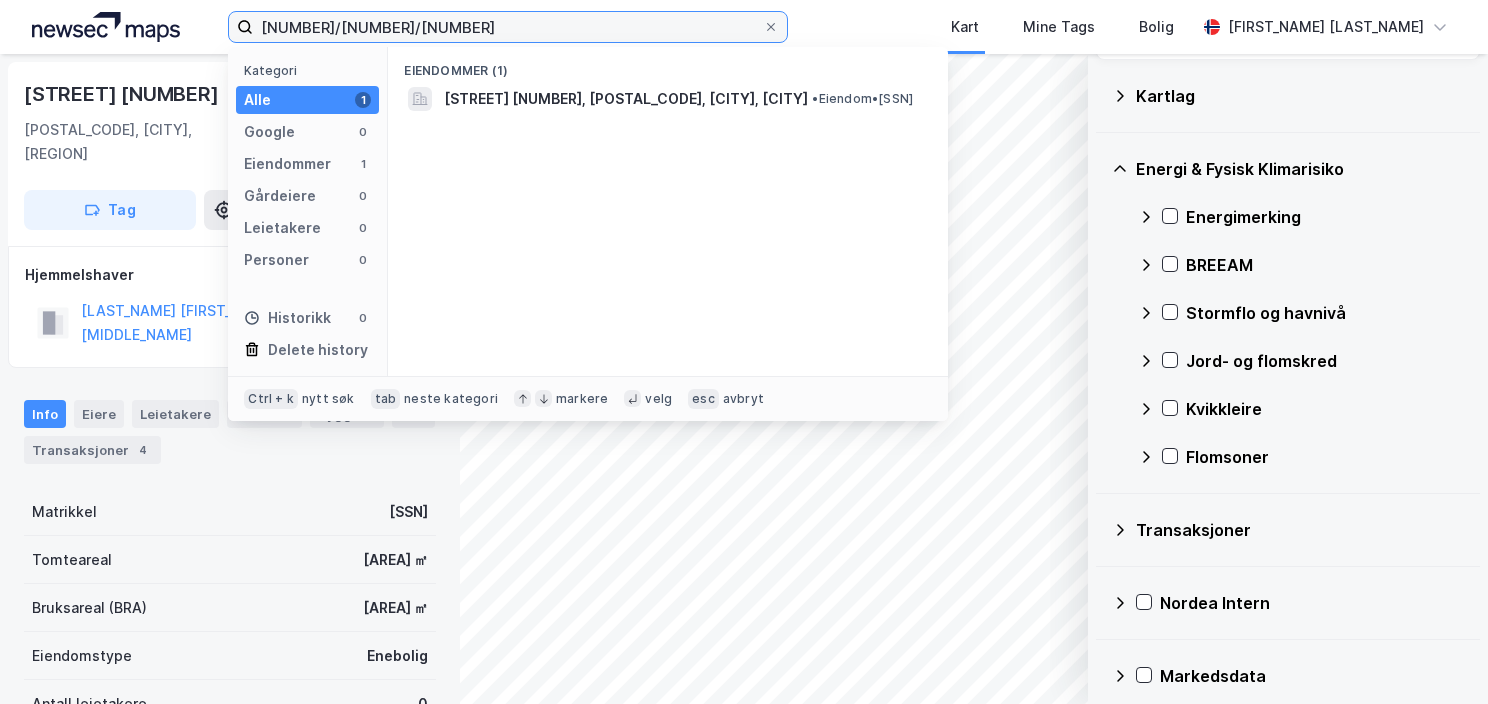 drag, startPoint x: 369, startPoint y: 18, endPoint x: 192, endPoint y: 32, distance: 177.55281 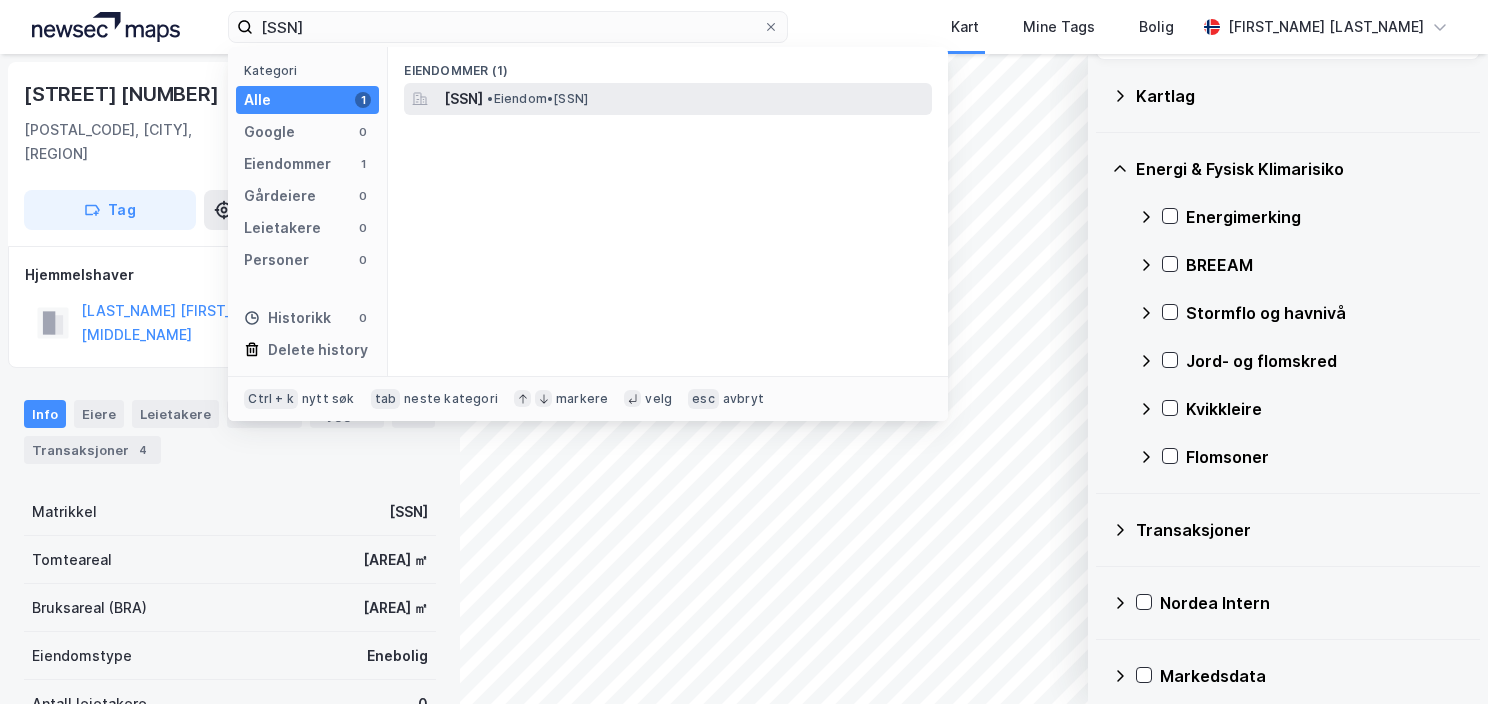 click on "[SSN]" at bounding box center [463, 99] 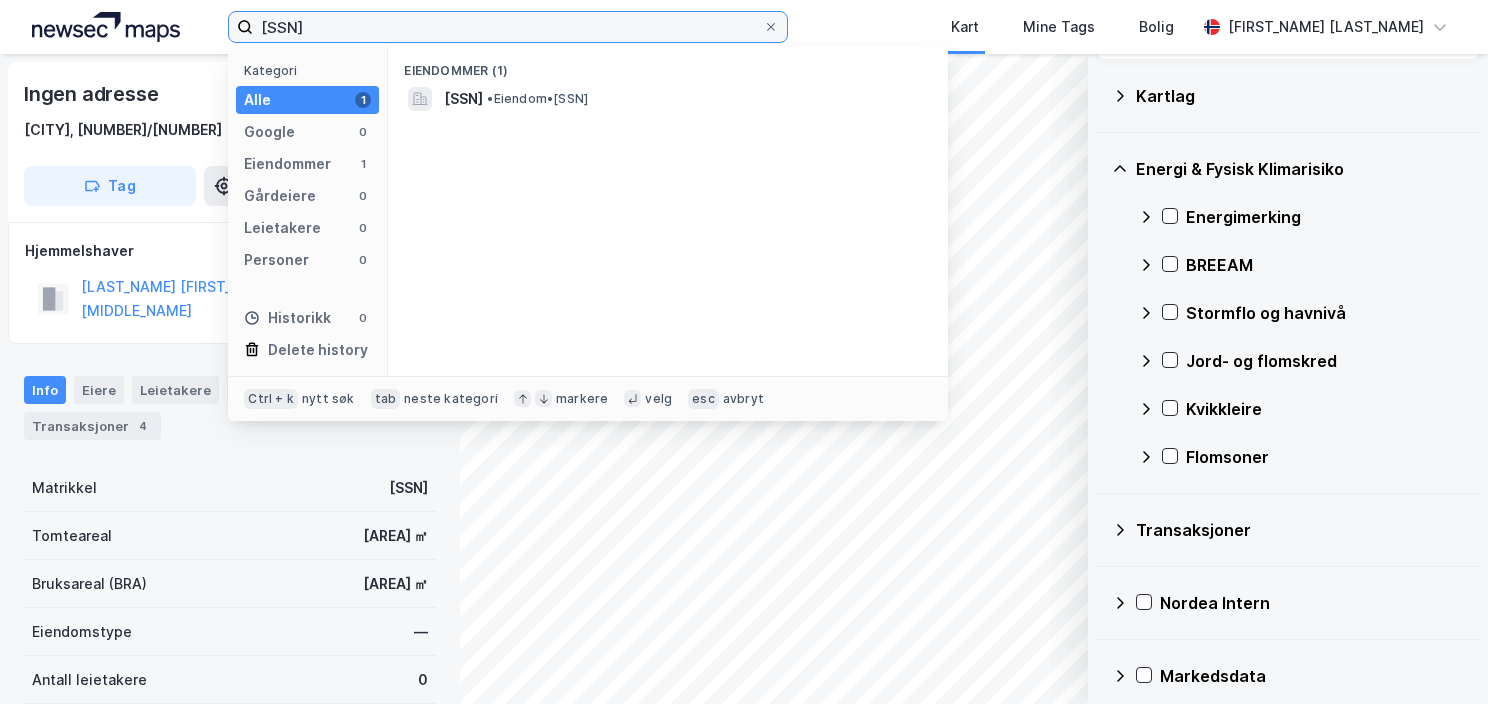 drag, startPoint x: 353, startPoint y: 38, endPoint x: 193, endPoint y: 52, distance: 160.61133 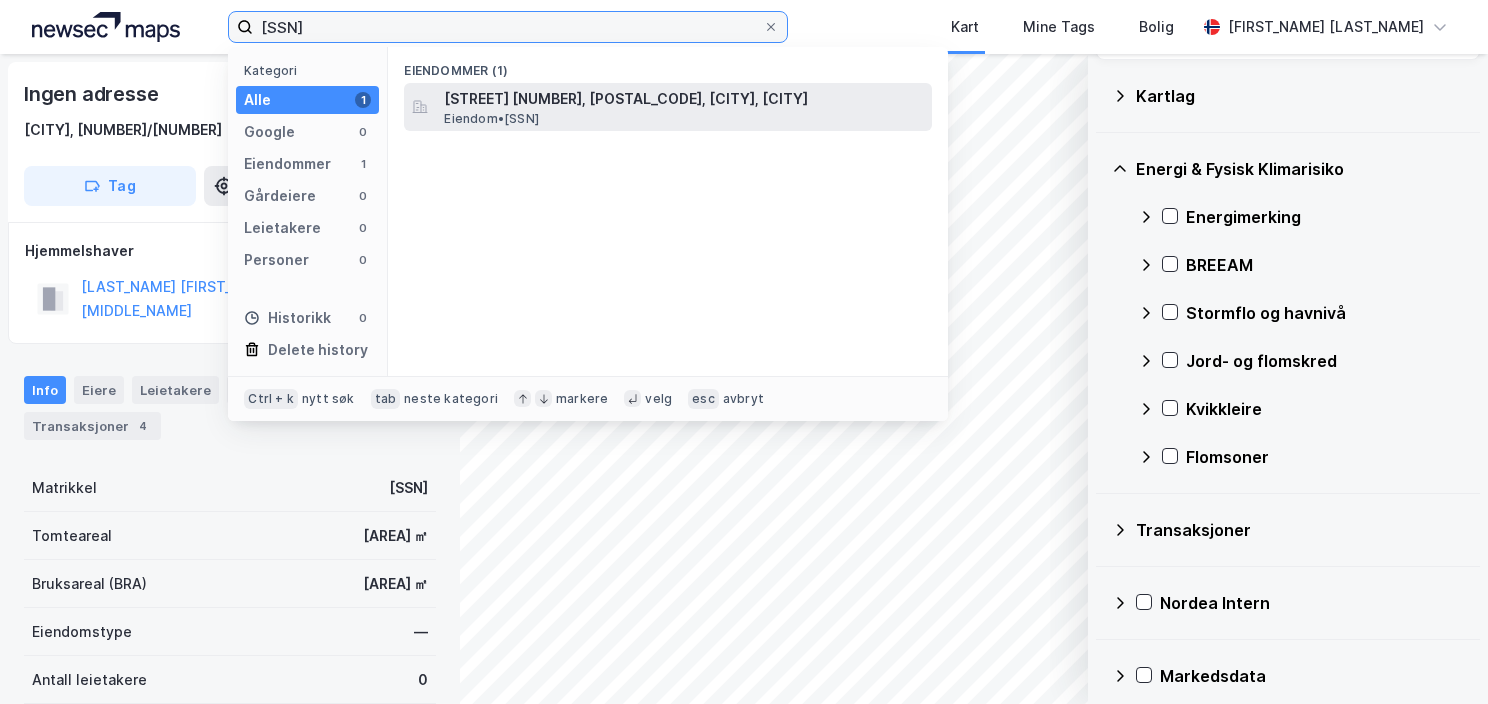 type on "[SSN]" 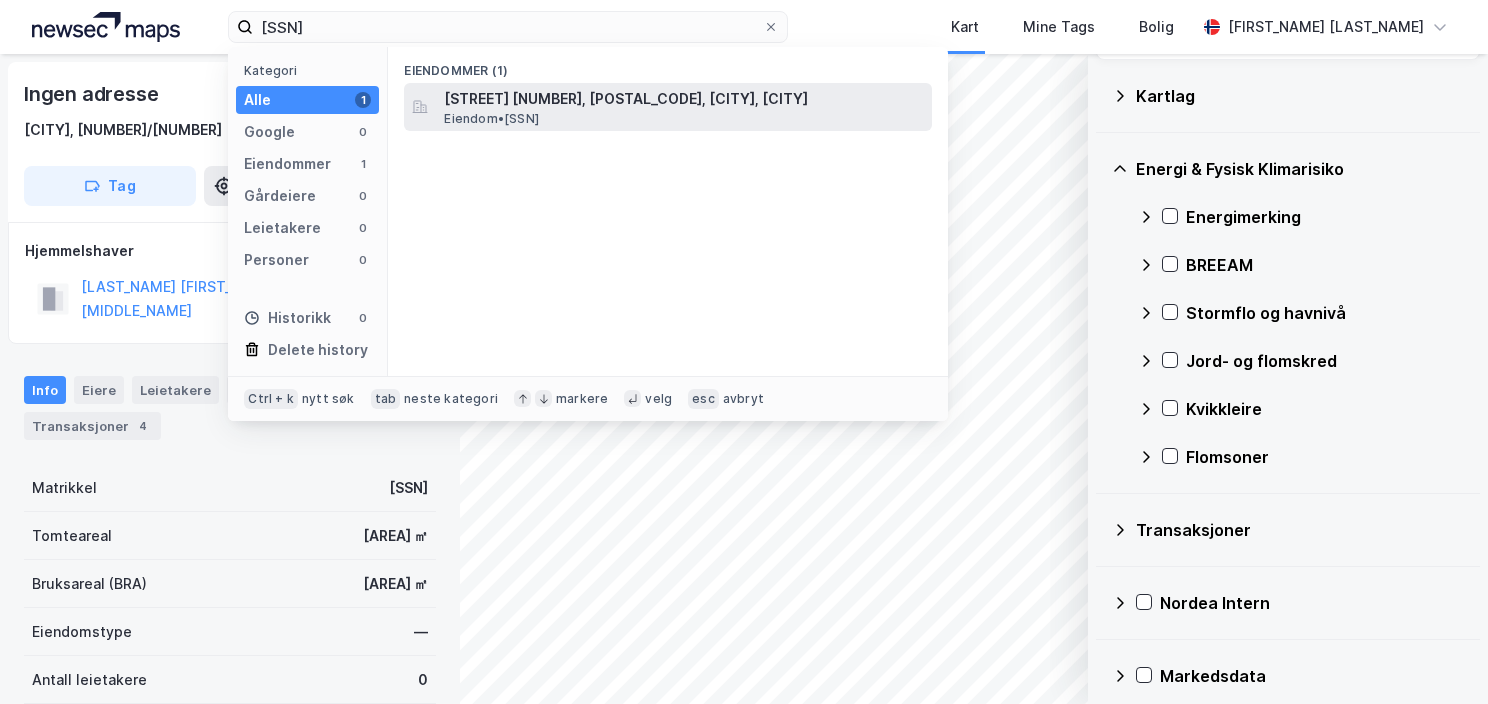 click on "[STREET] [NUMBER], [POSTAL_CODE], [CITY], [CITY]" at bounding box center (684, 99) 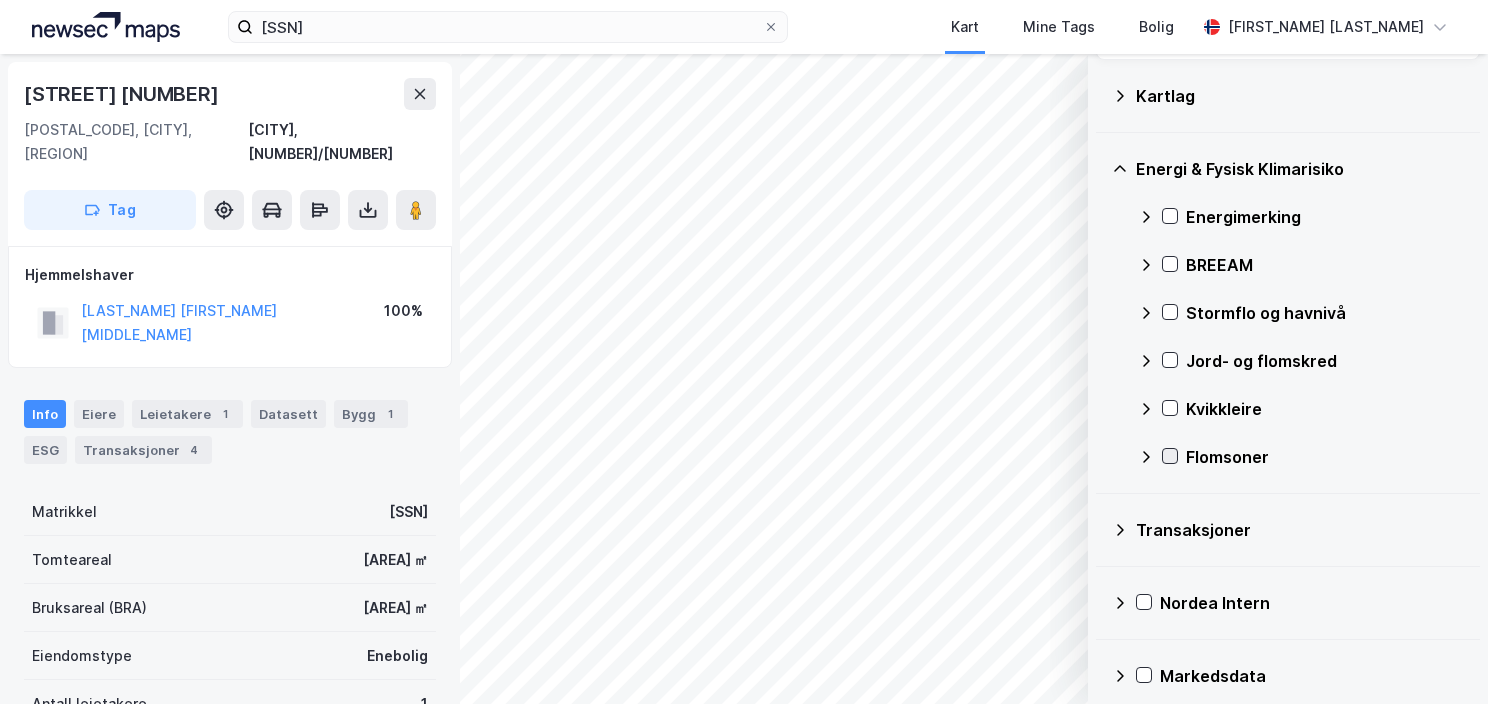click 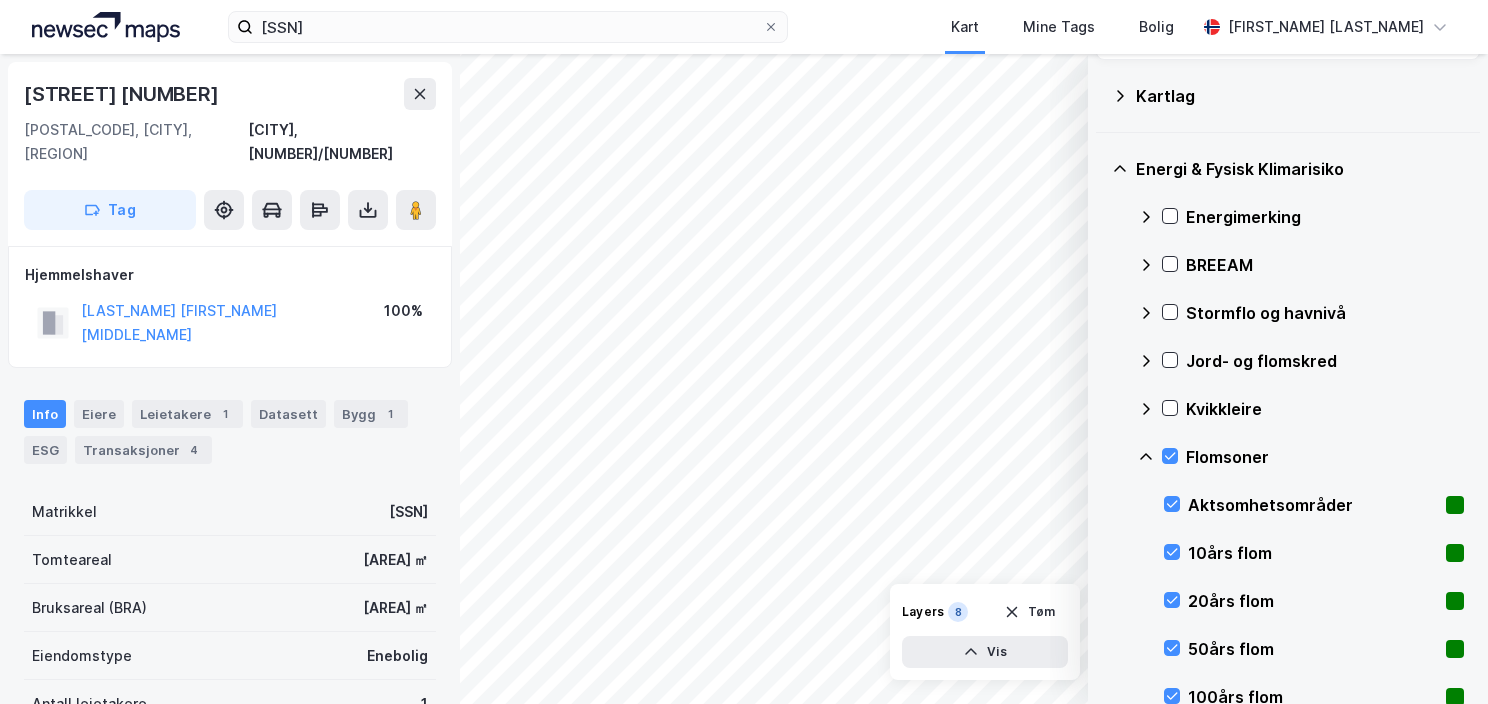 click 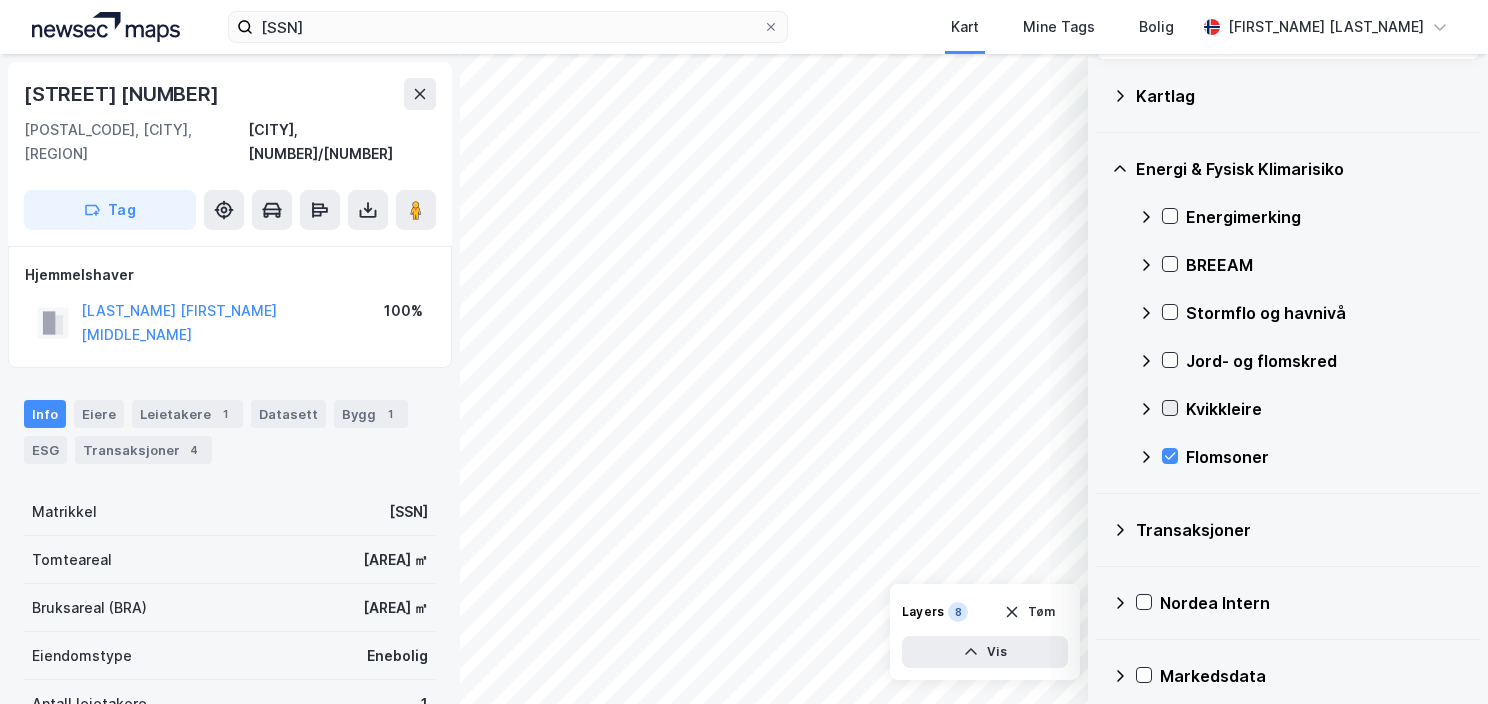 click 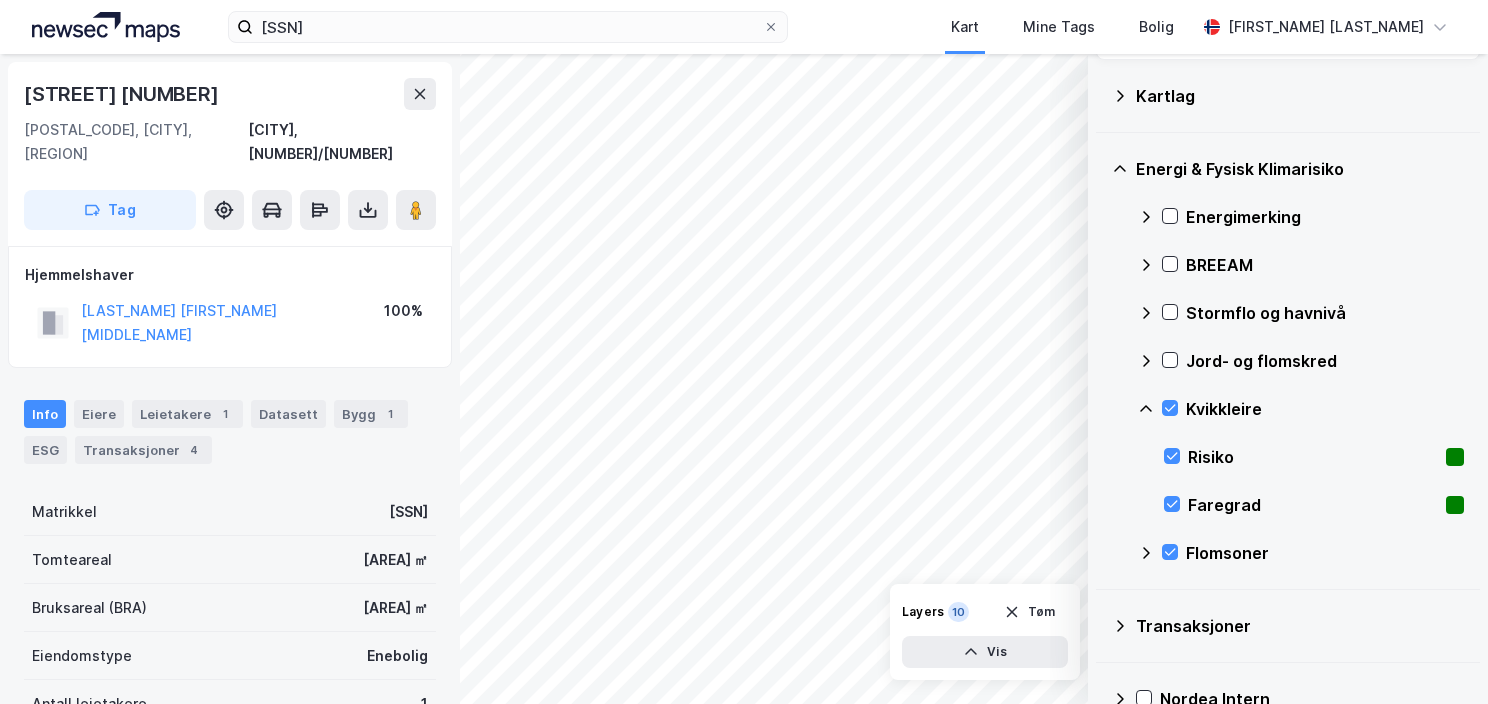 click 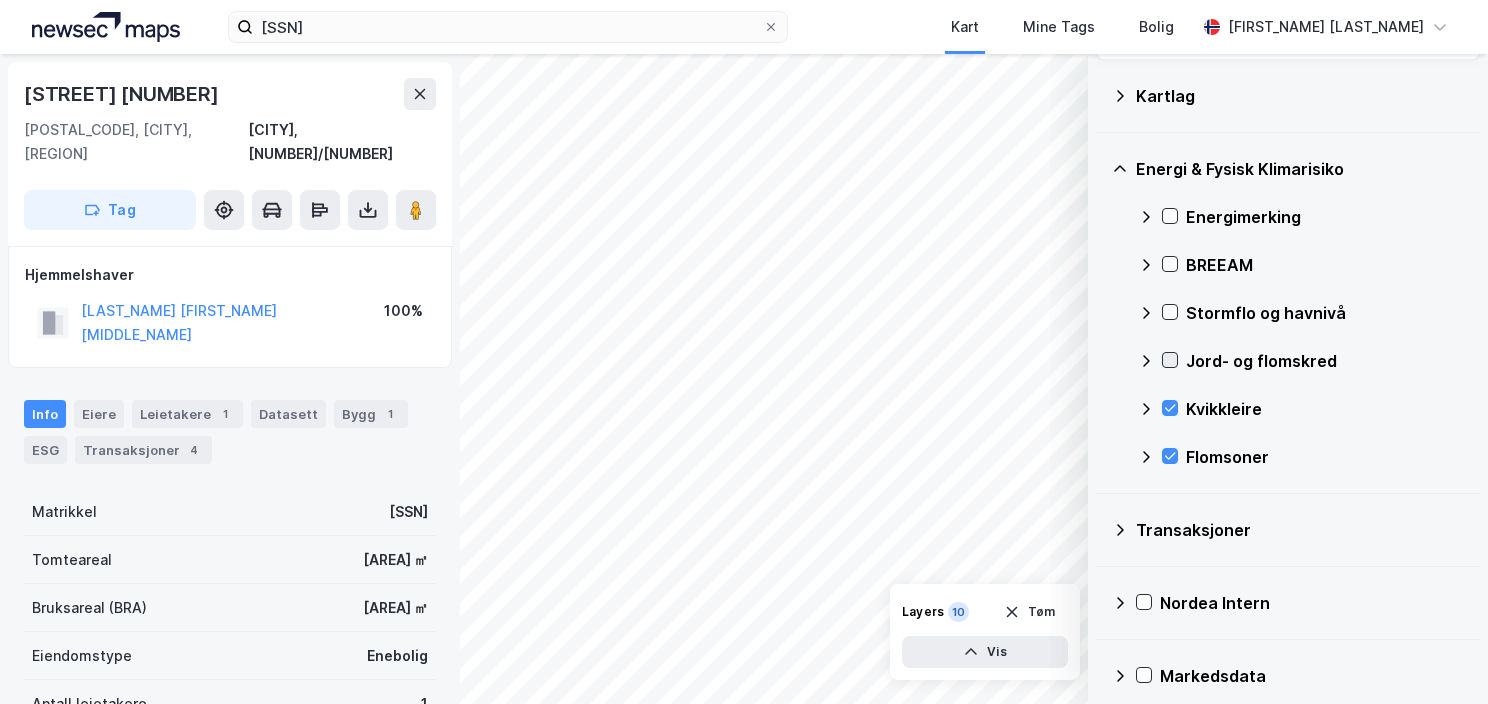 click 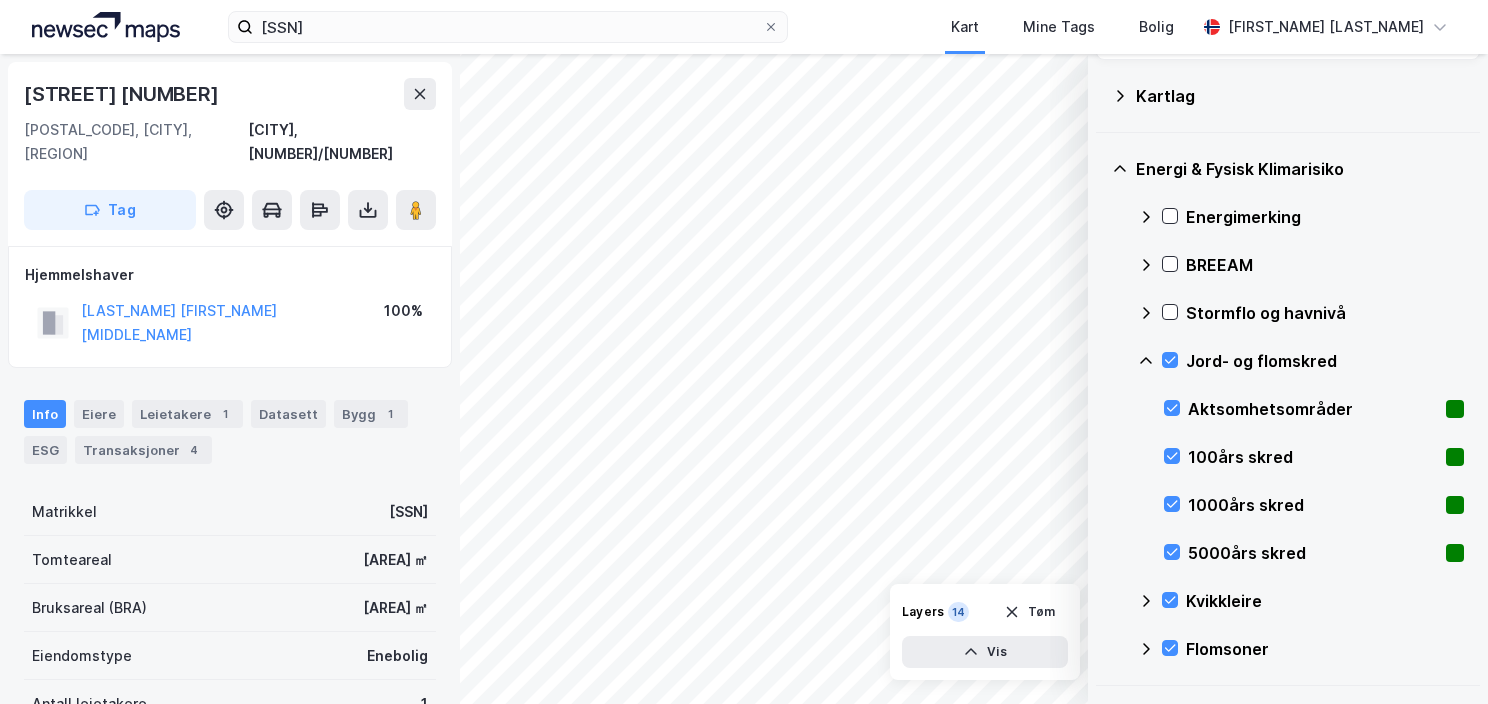 click 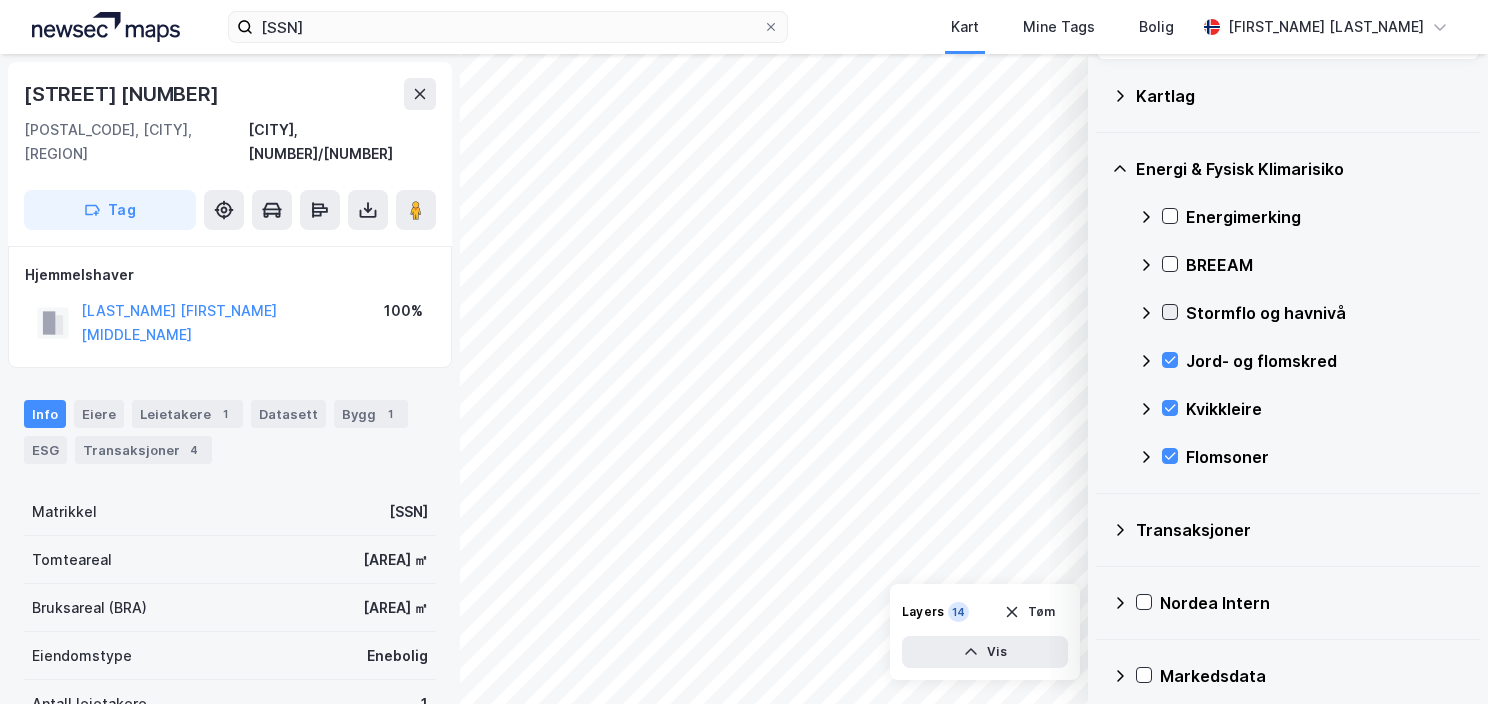 click 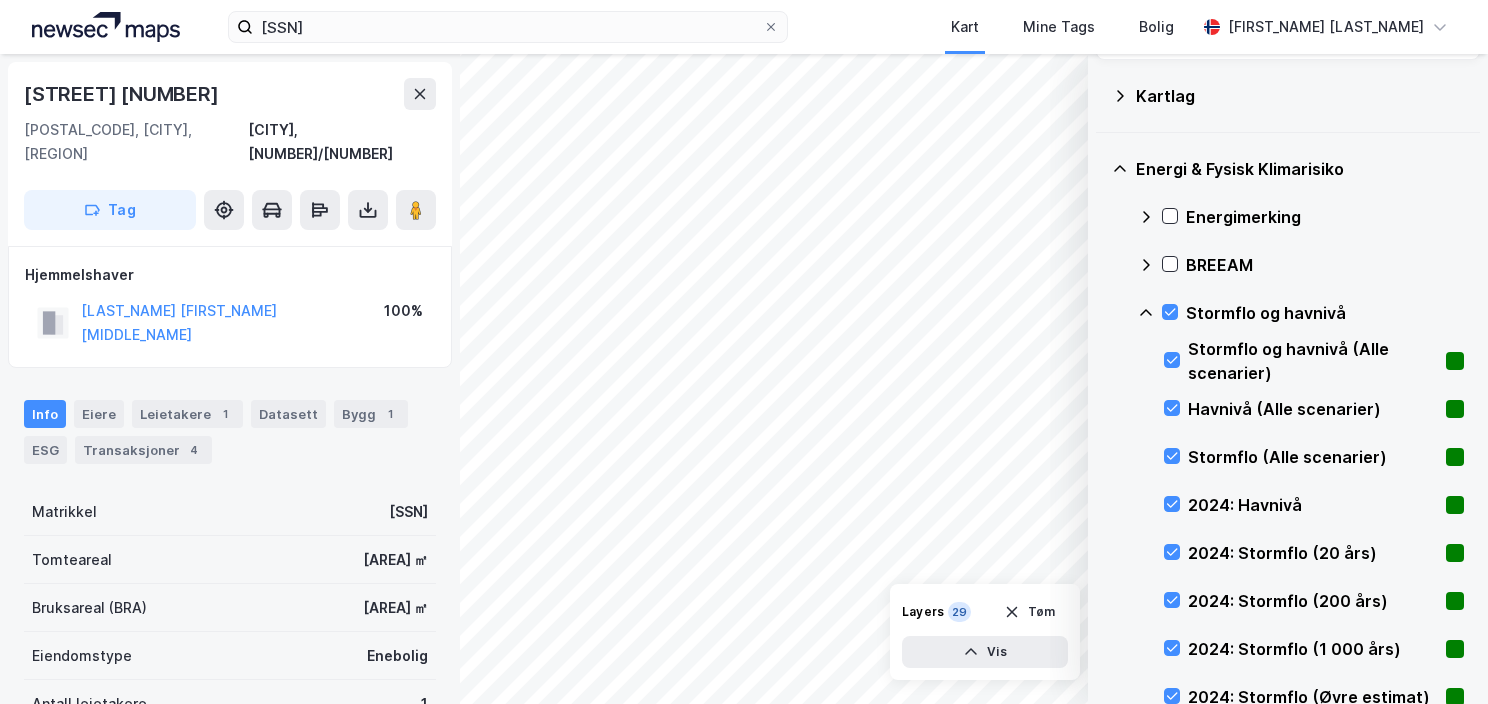 click 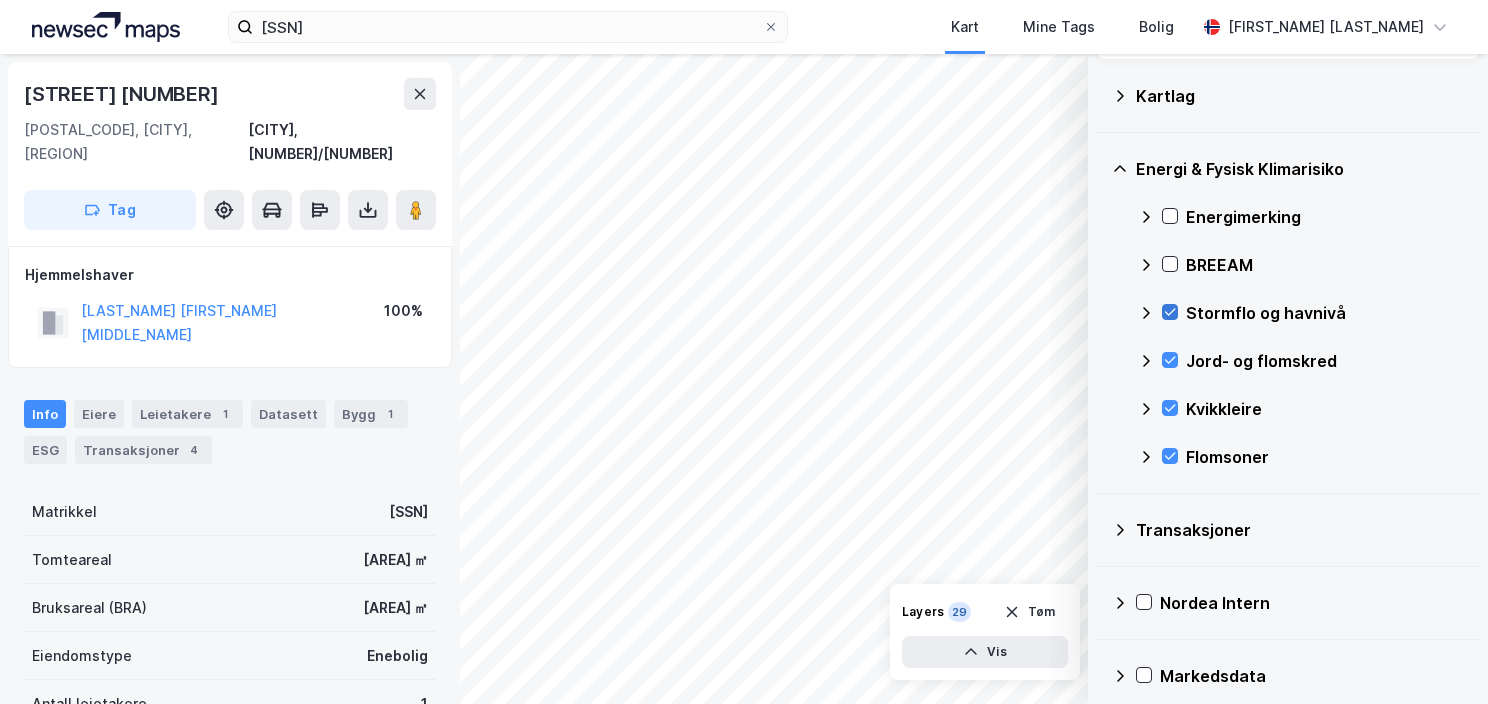 click 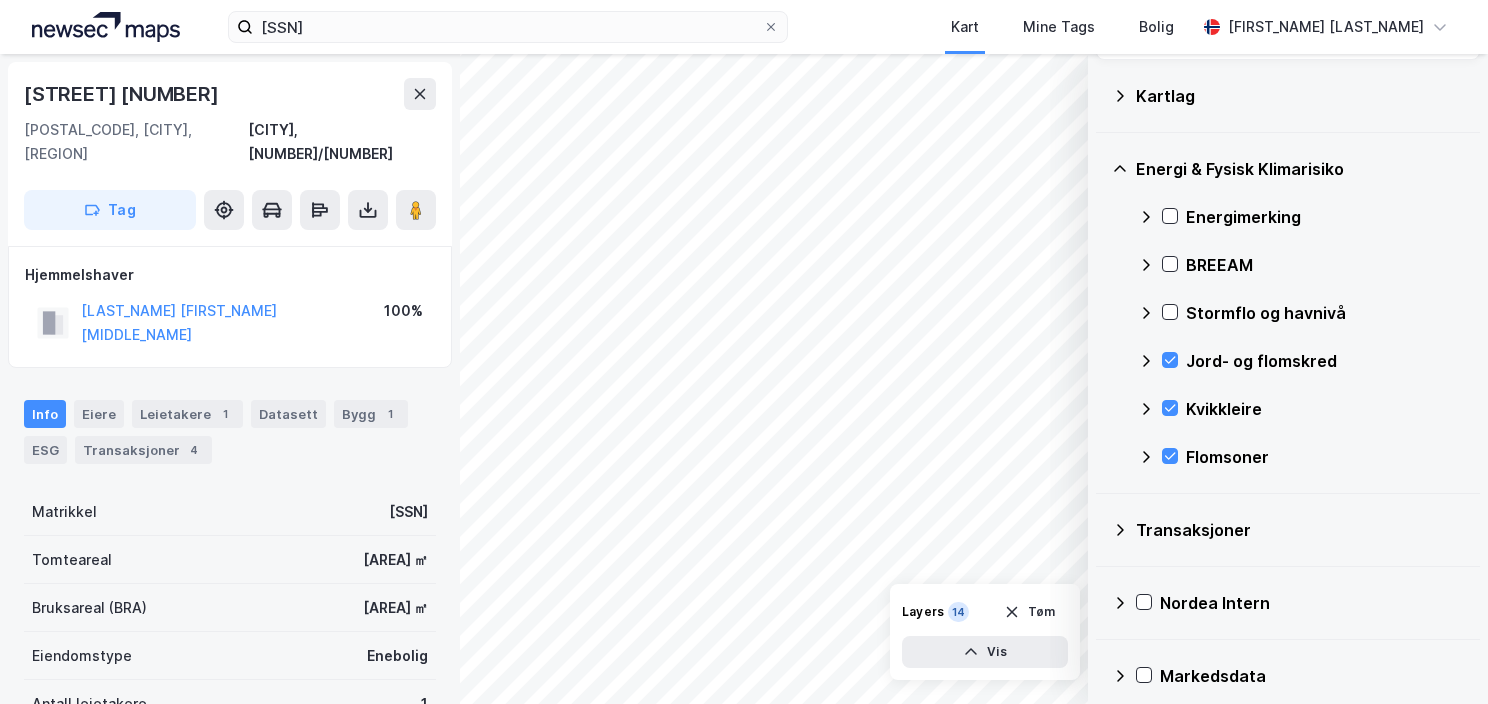 click 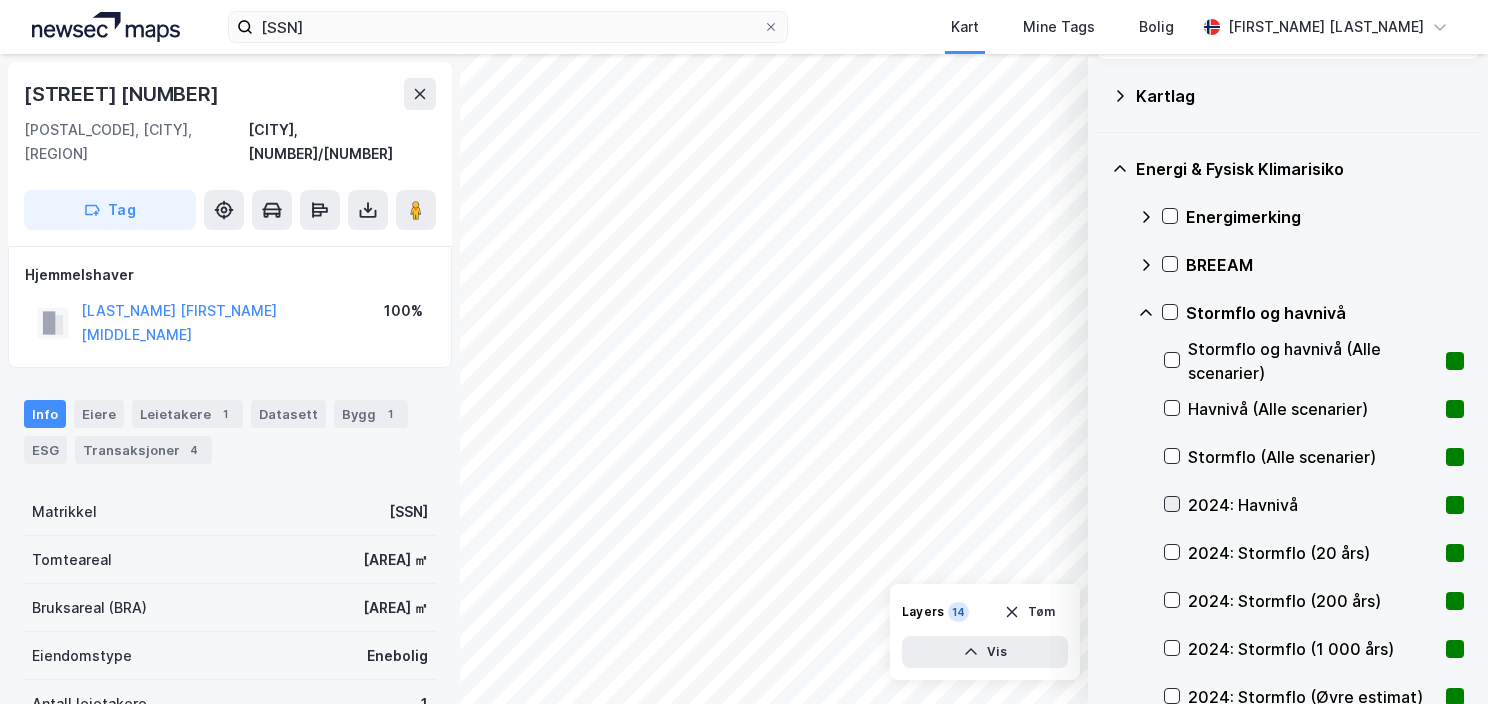 click 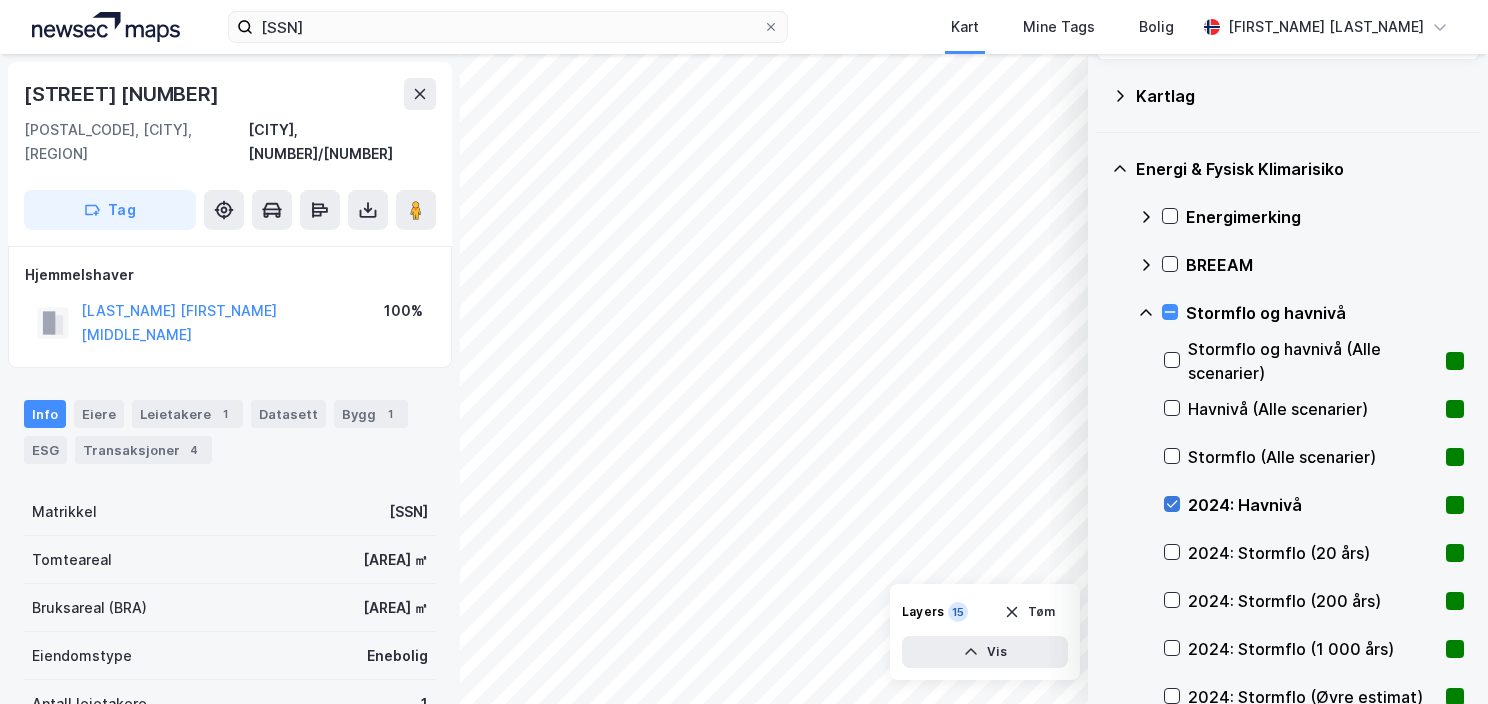 click 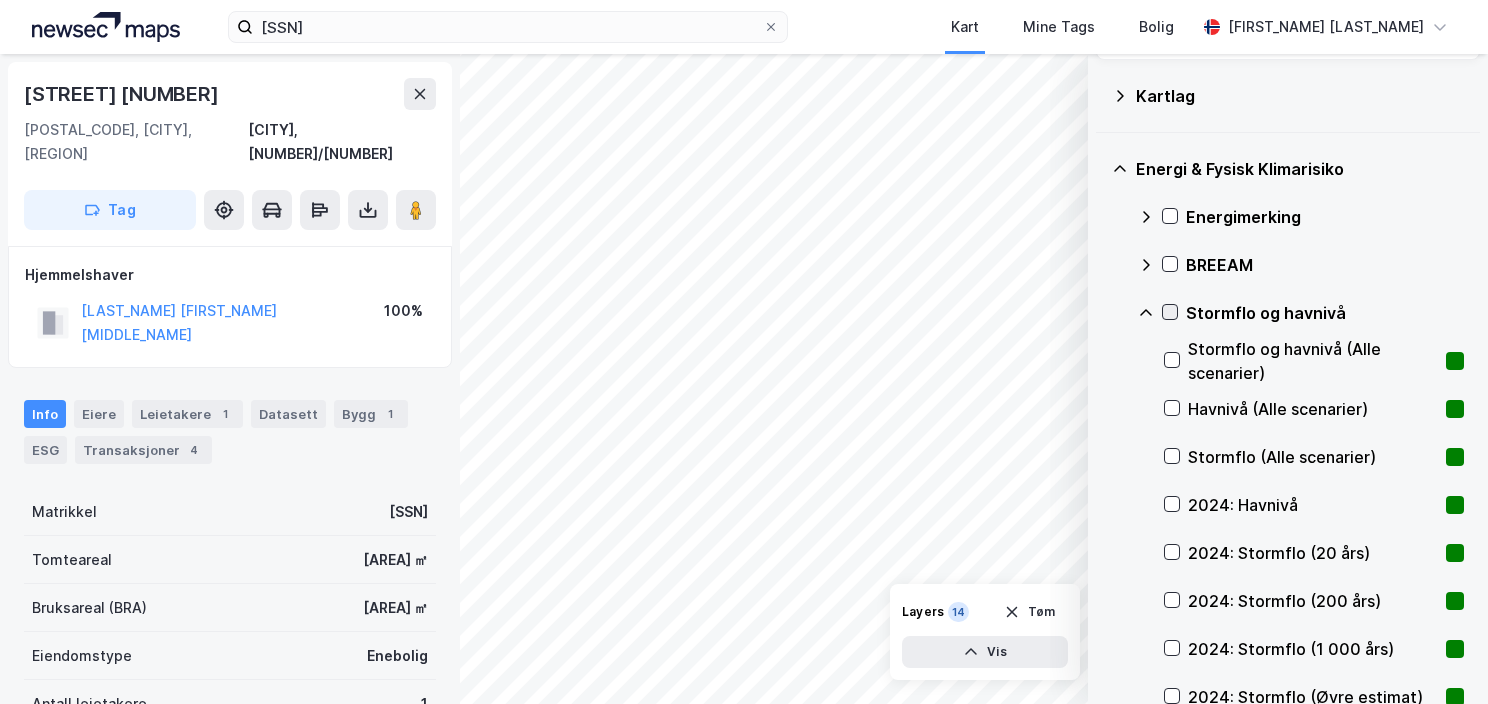 click 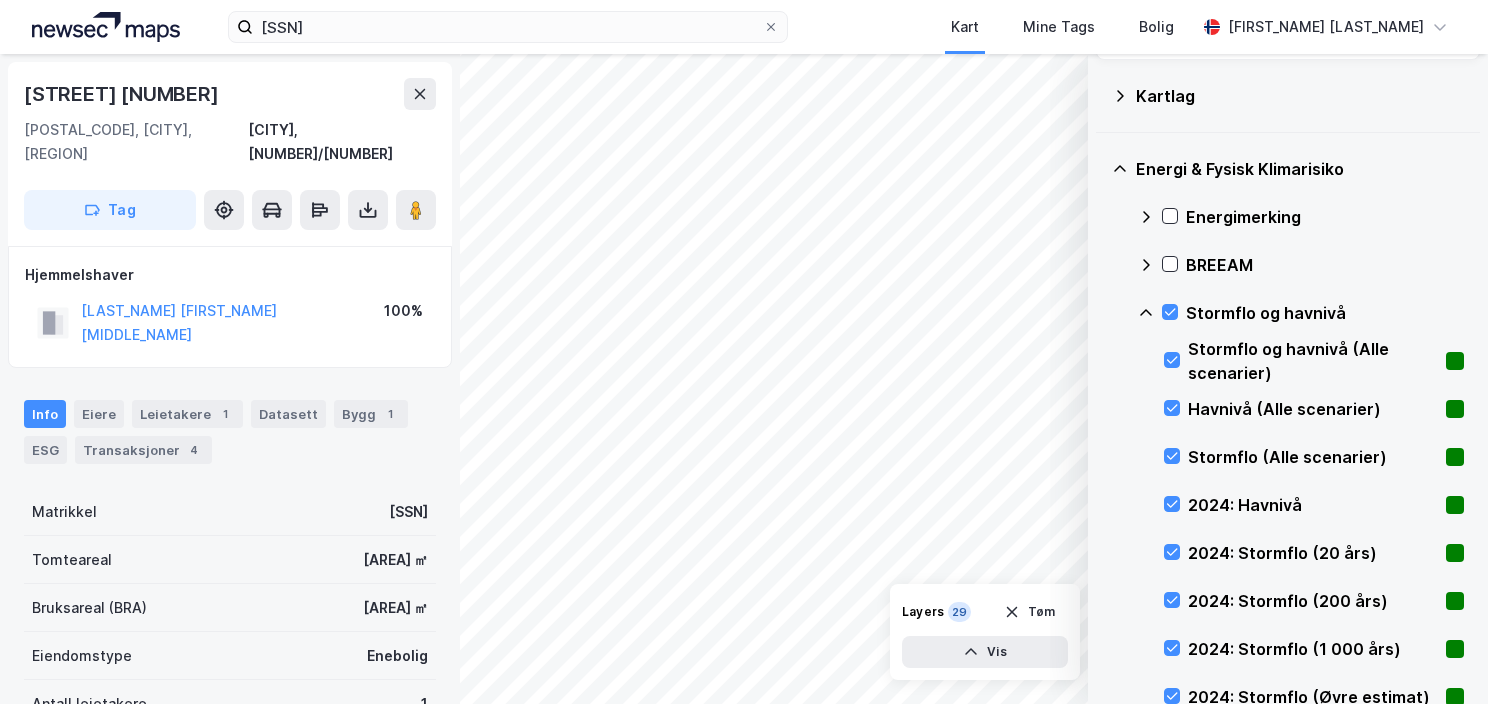 click 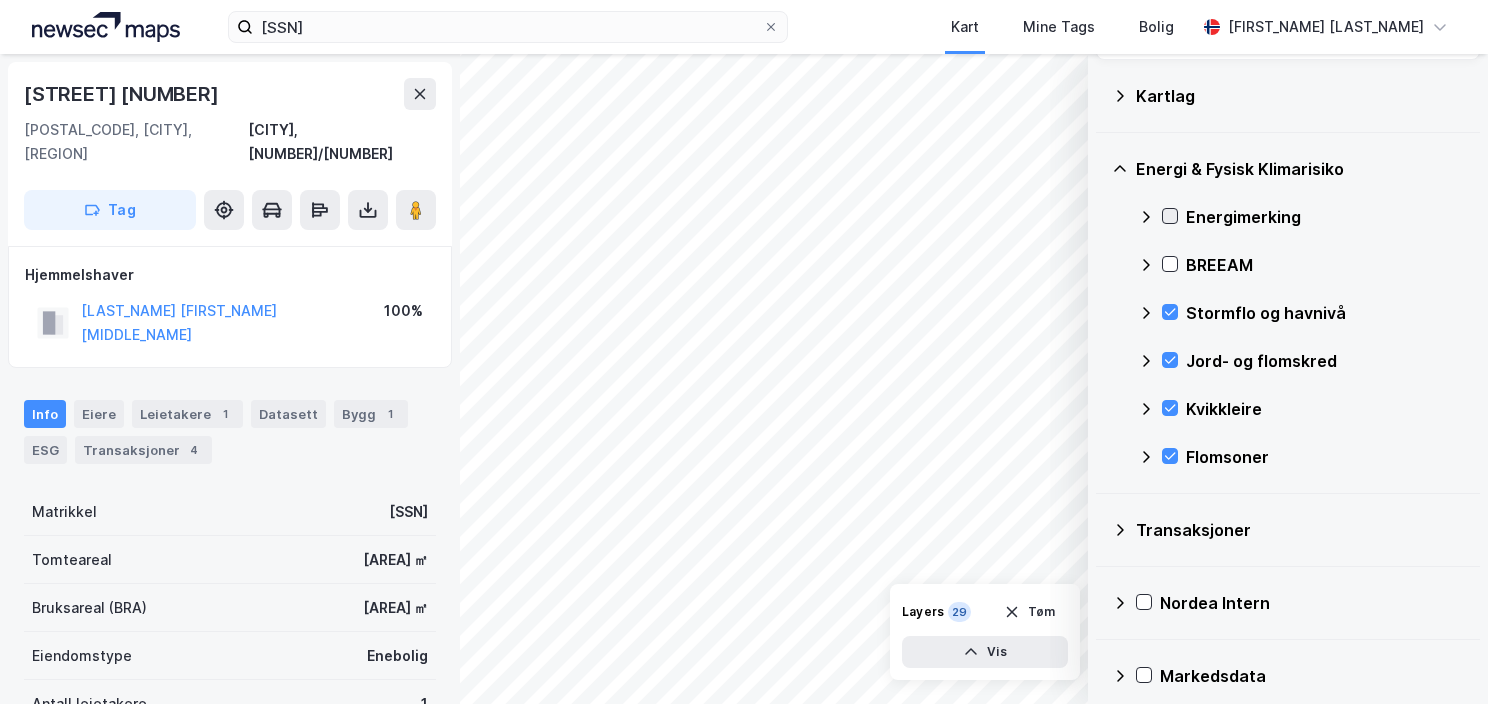click 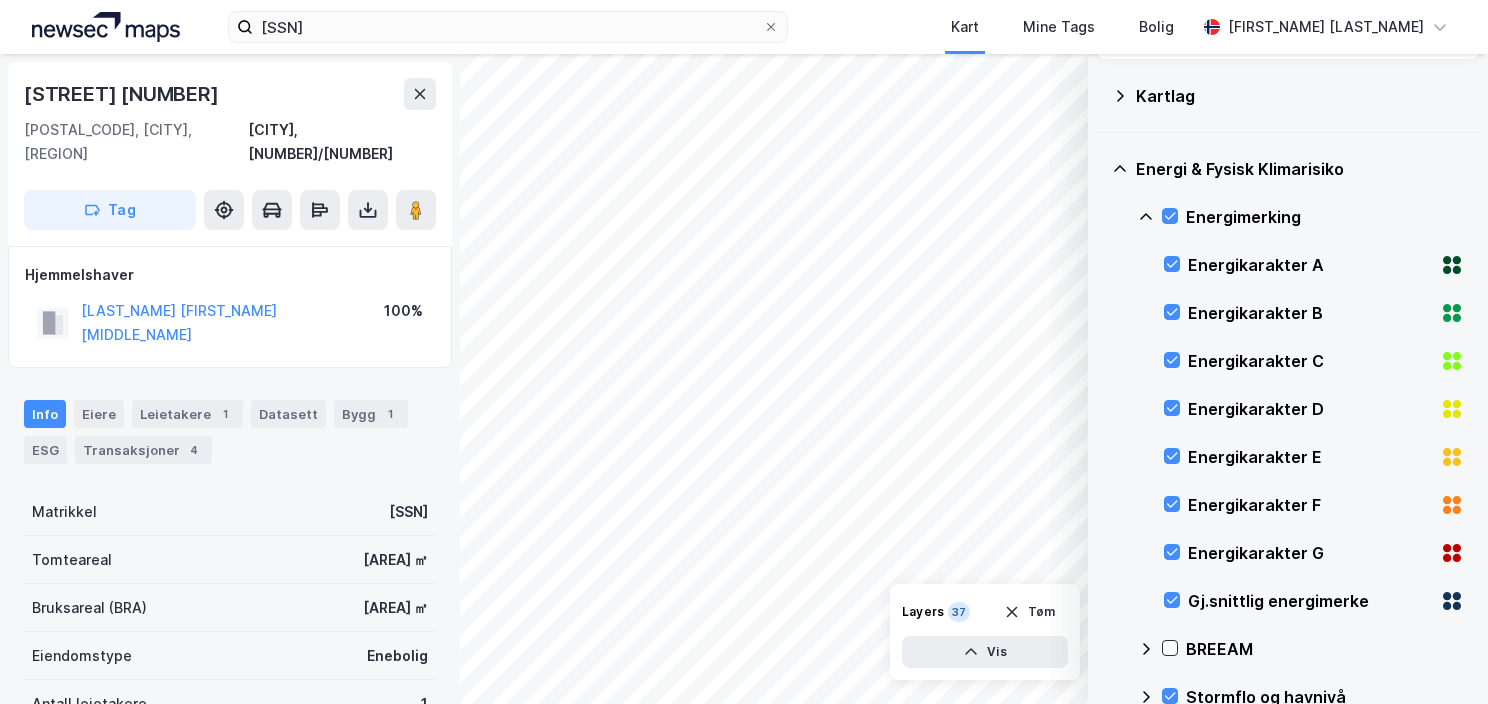 click 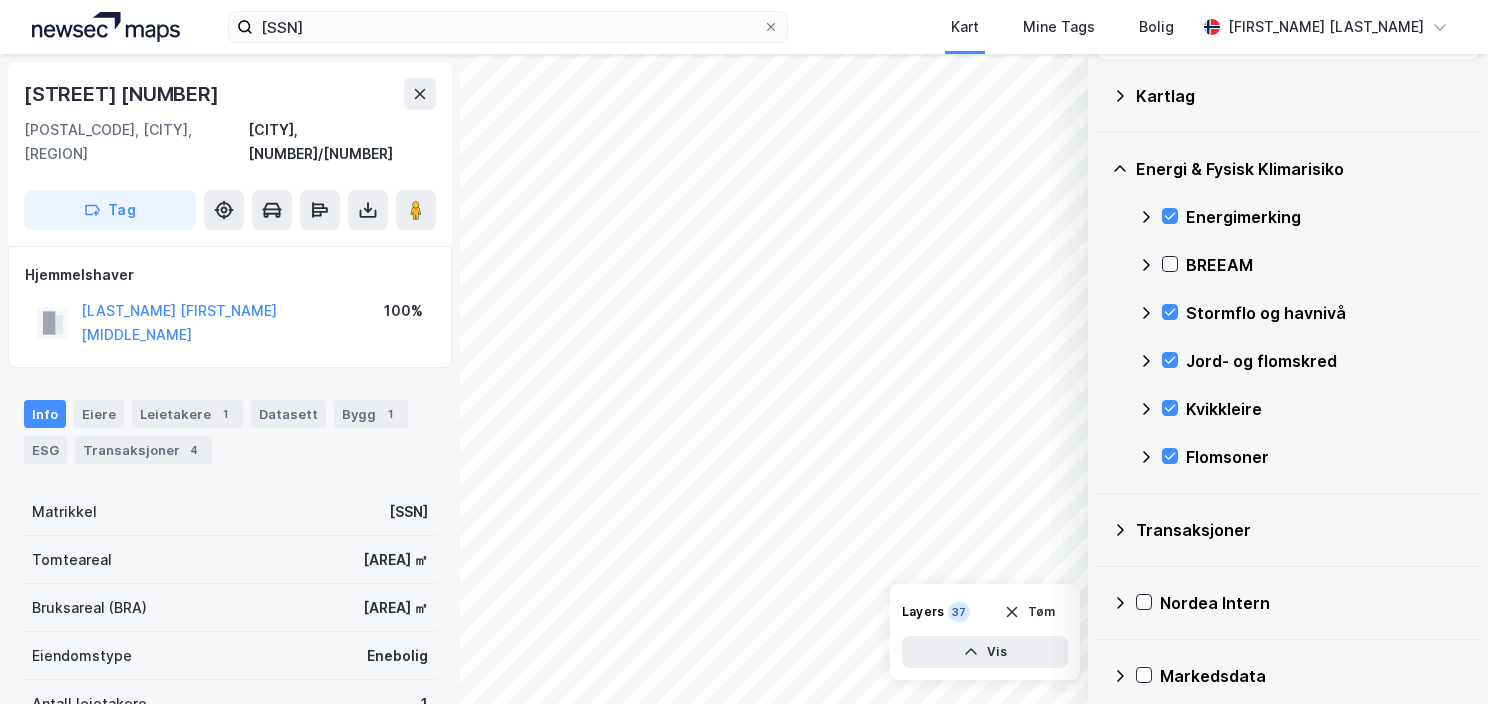 click 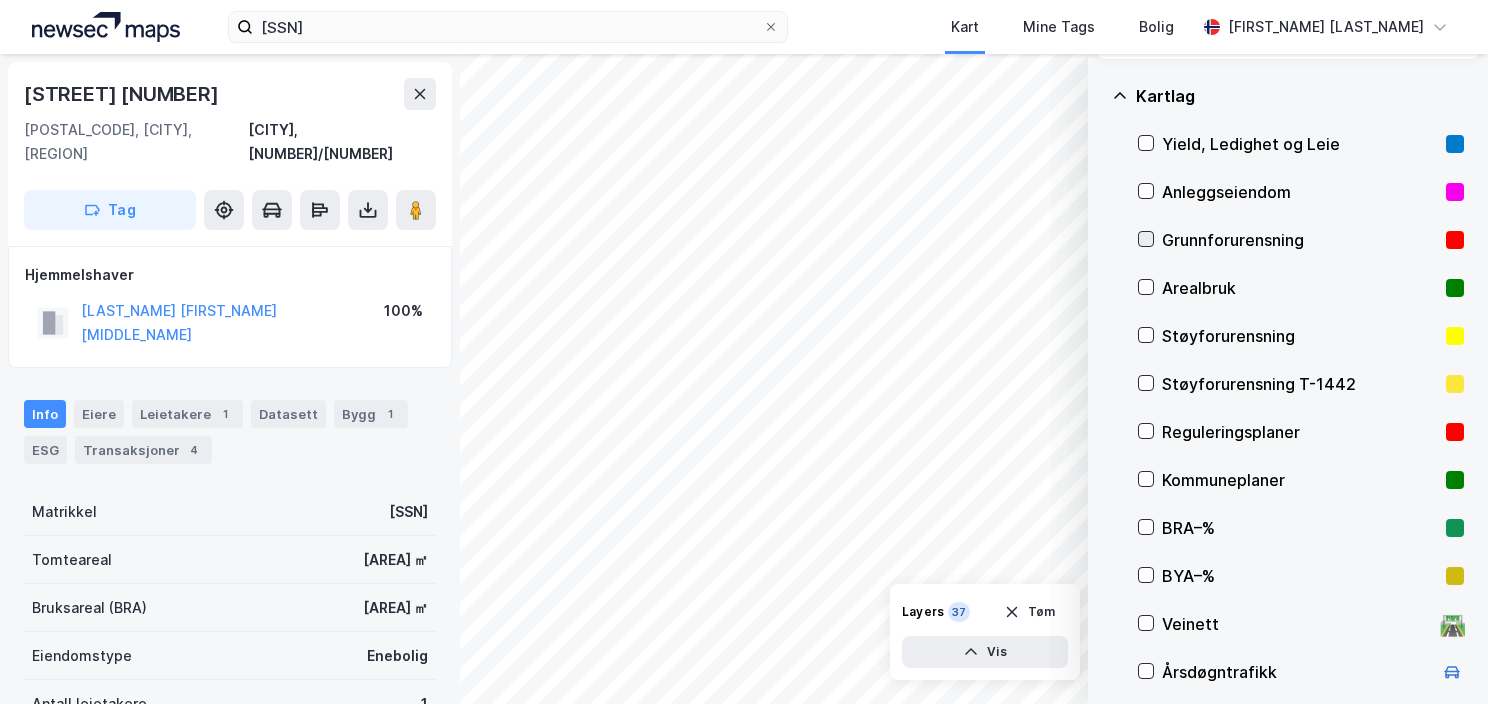 click 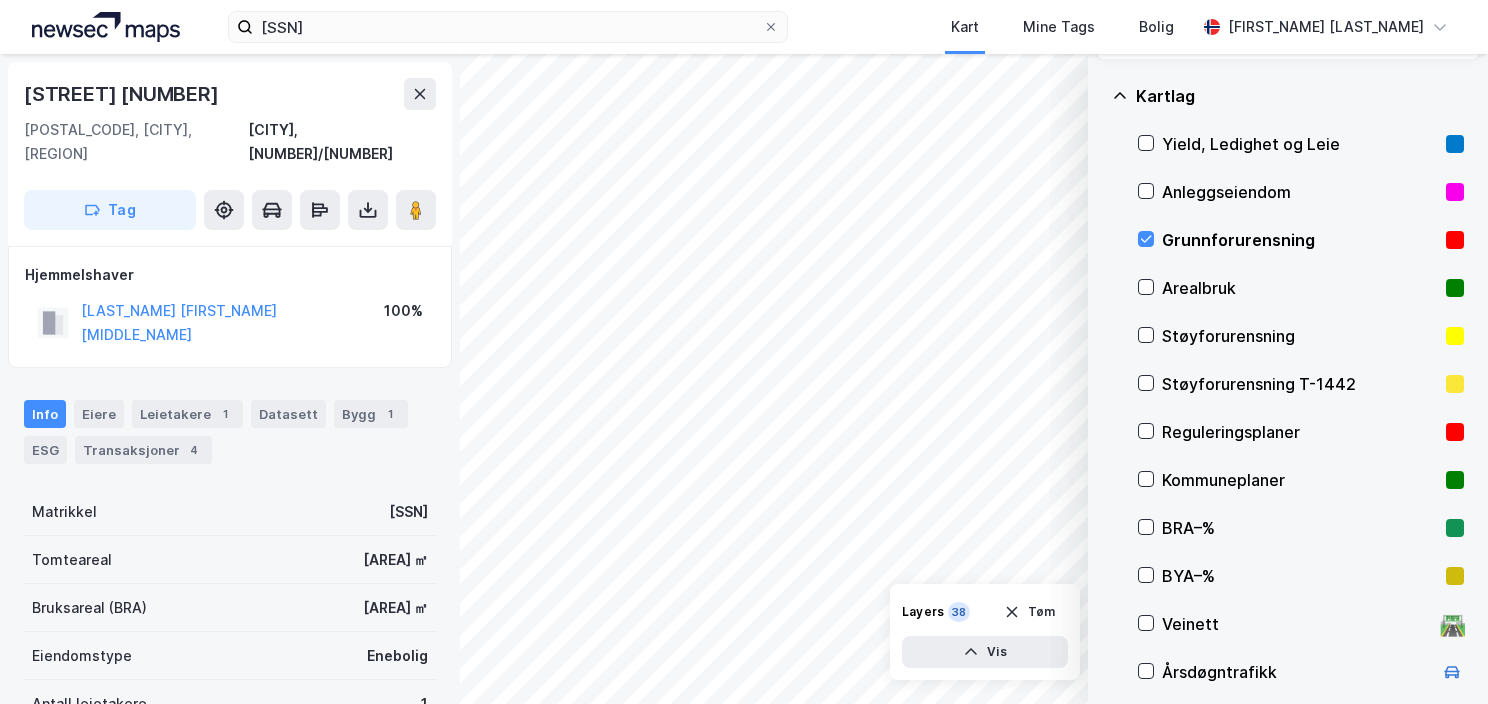 click 